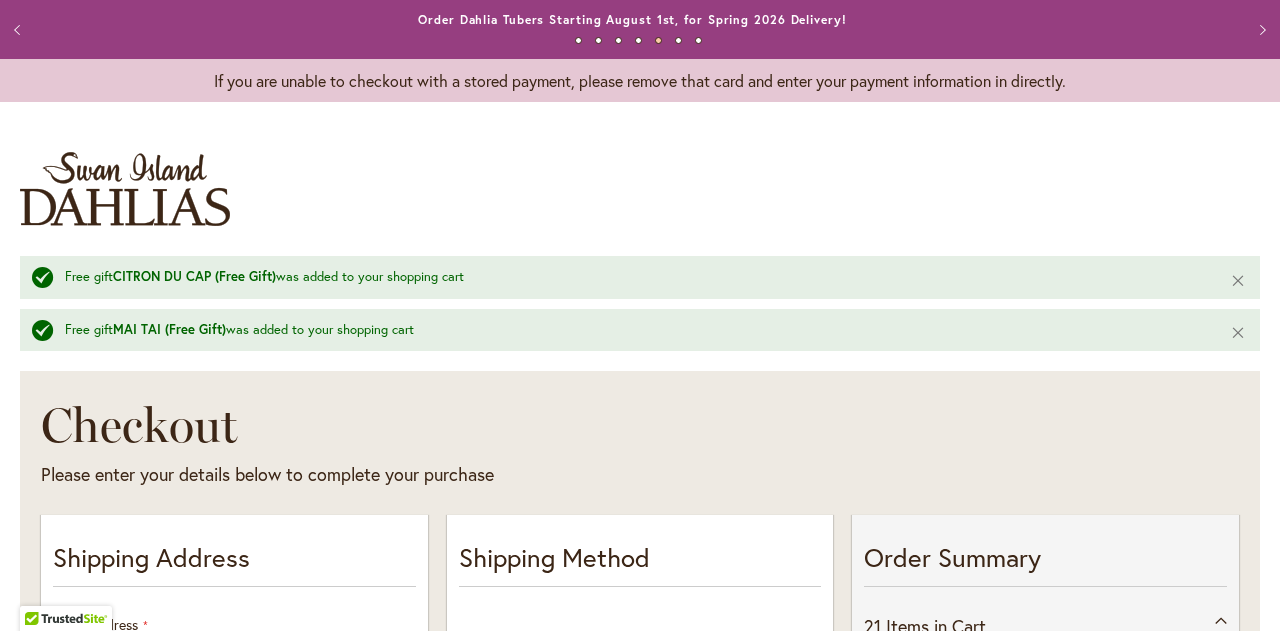 select on "**" 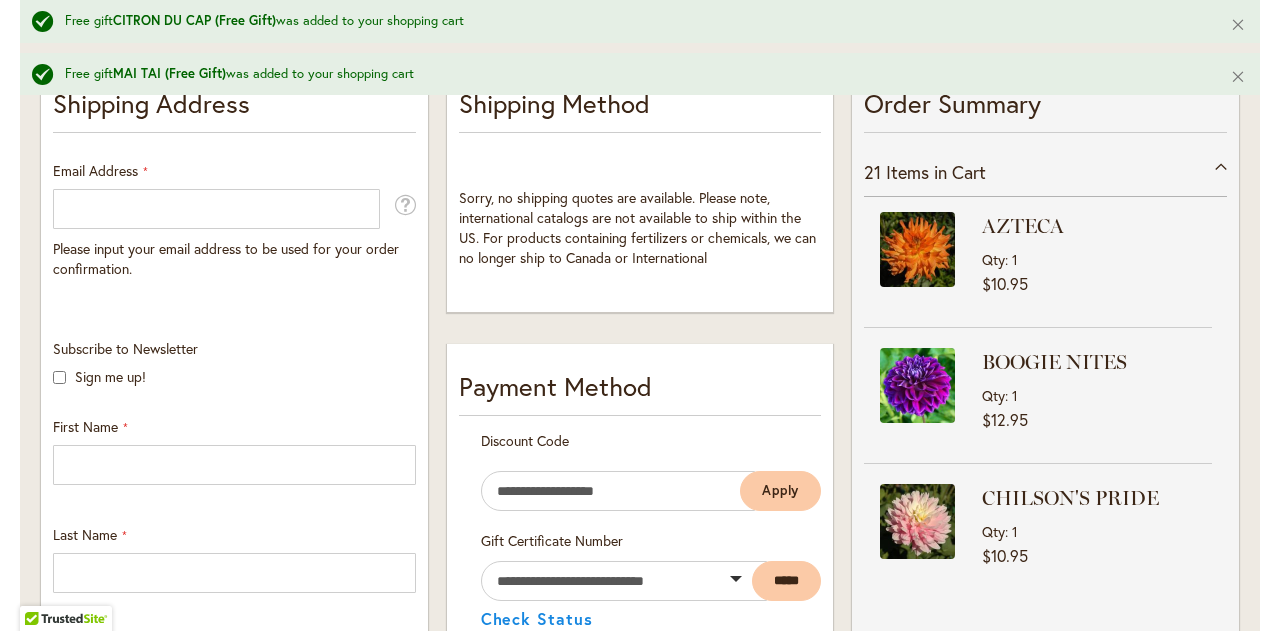 scroll, scrollTop: 1039, scrollLeft: 0, axis: vertical 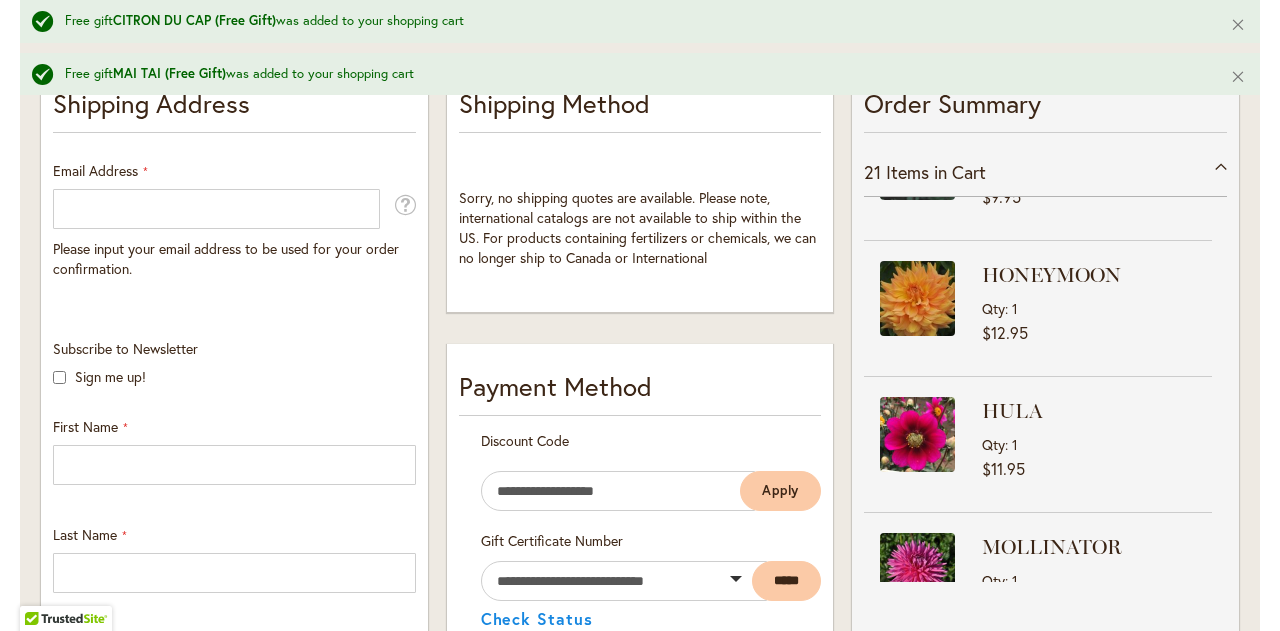 click on "Free gift  CITRON DU CAP (Free Gift)  was added to your shopping cart
Close" at bounding box center (640, 21) 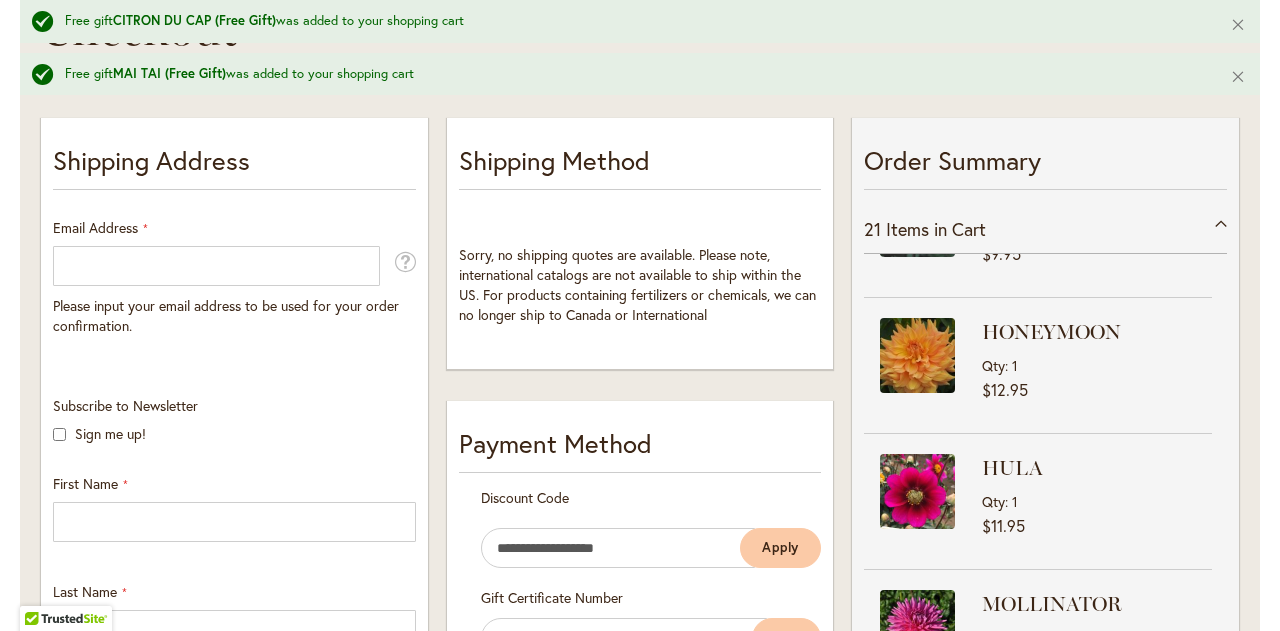 scroll, scrollTop: 354, scrollLeft: 0, axis: vertical 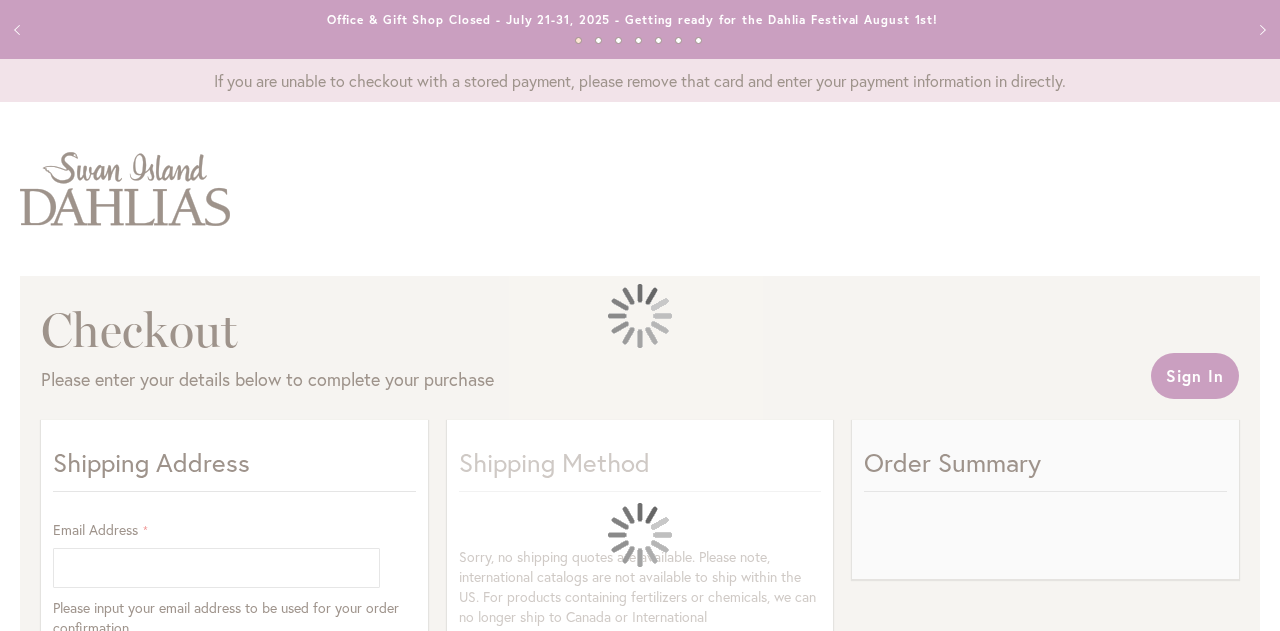 select on "**" 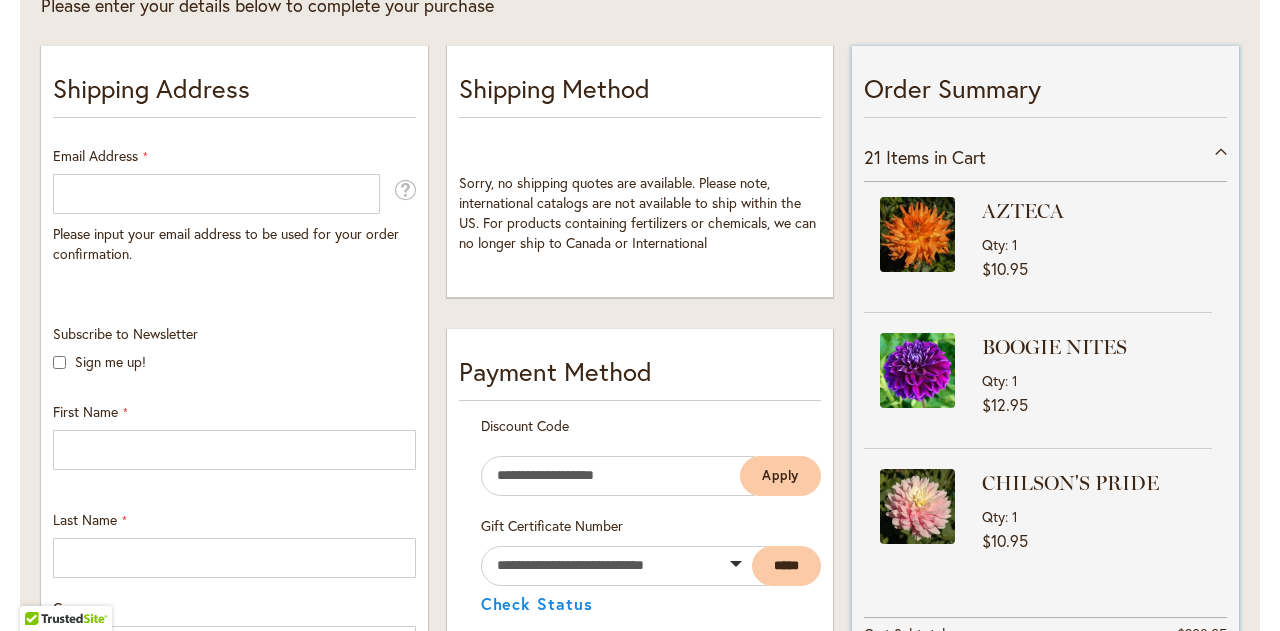 scroll, scrollTop: 400, scrollLeft: 0, axis: vertical 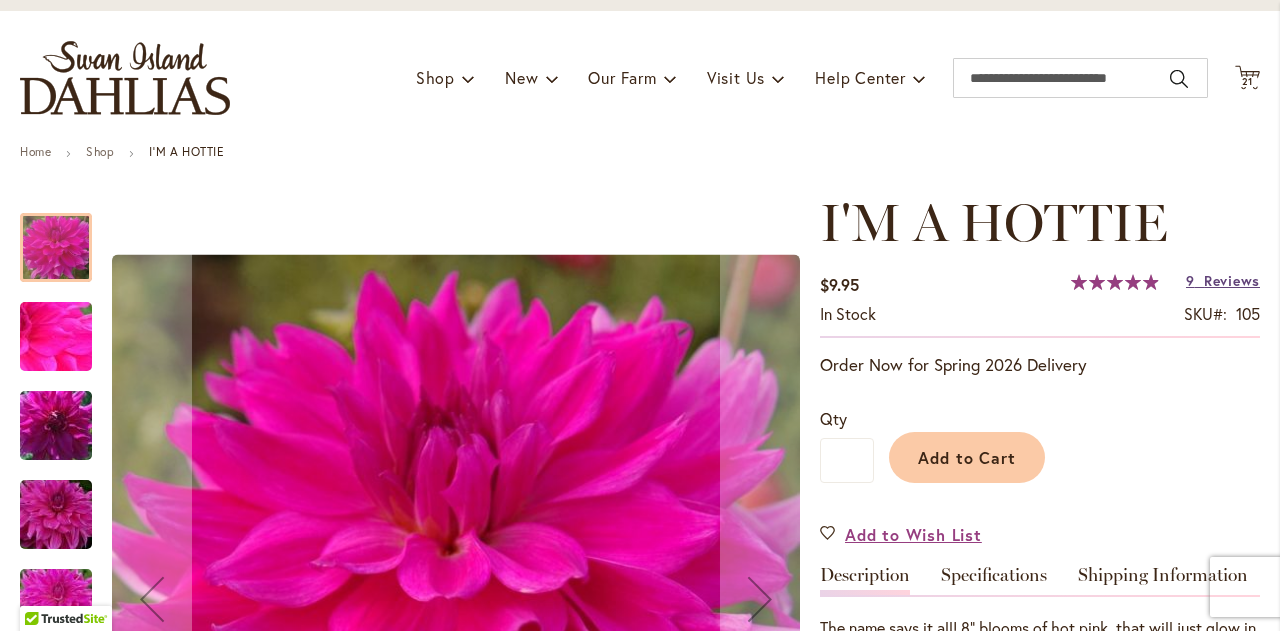 click on "Reviews" at bounding box center (1232, 280) 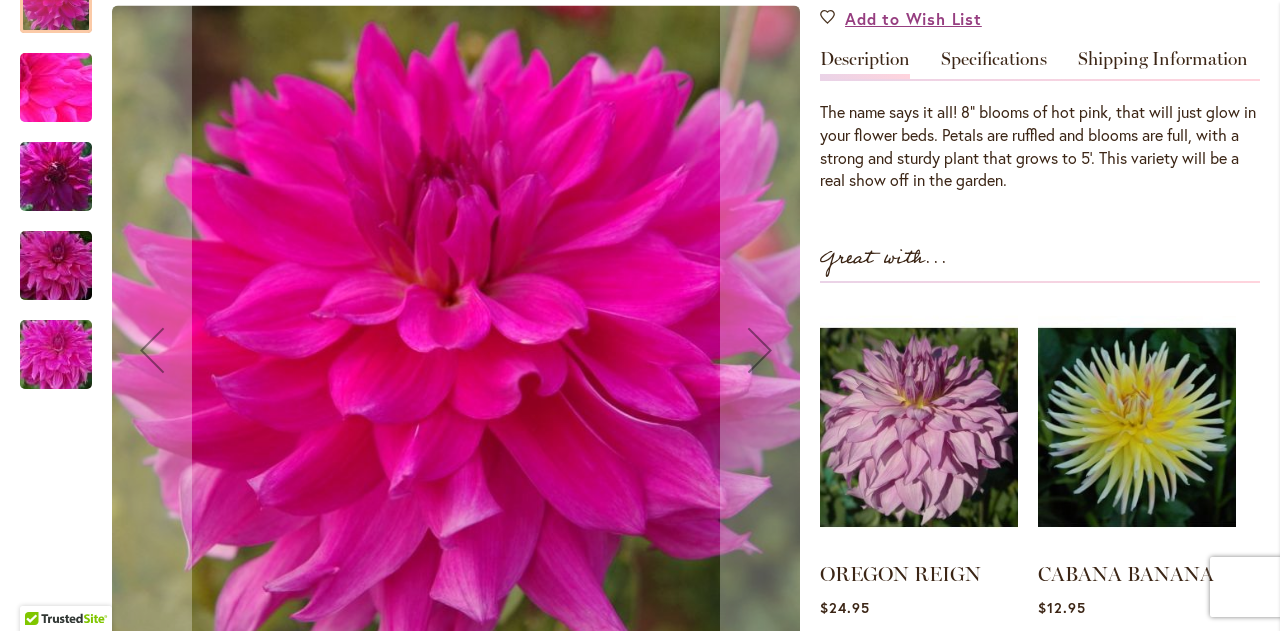 scroll, scrollTop: 612, scrollLeft: 0, axis: vertical 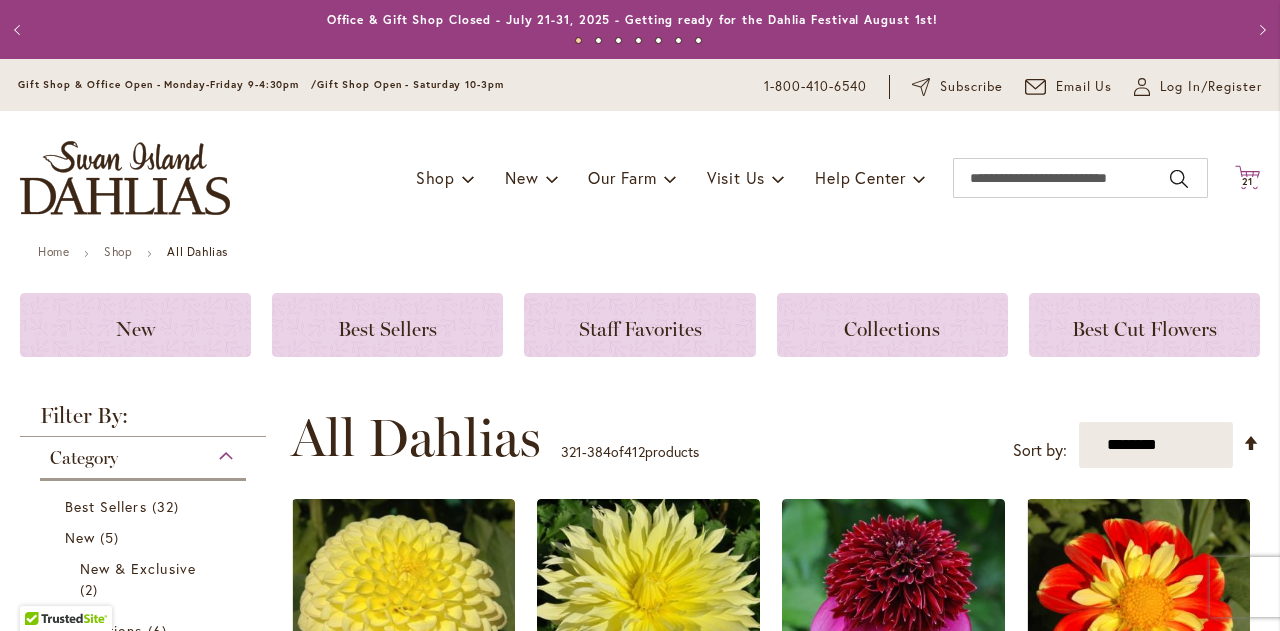 click on "Cart
.cls-1 {
fill: #231f20;
}" 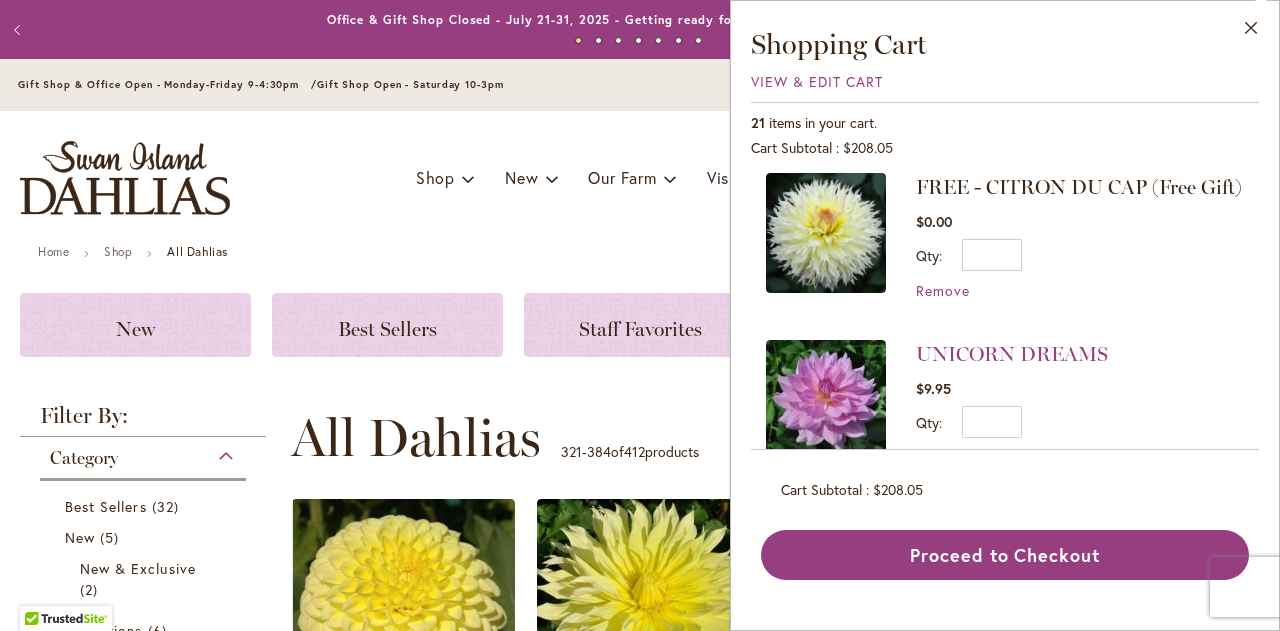 scroll, scrollTop: 200, scrollLeft: 0, axis: vertical 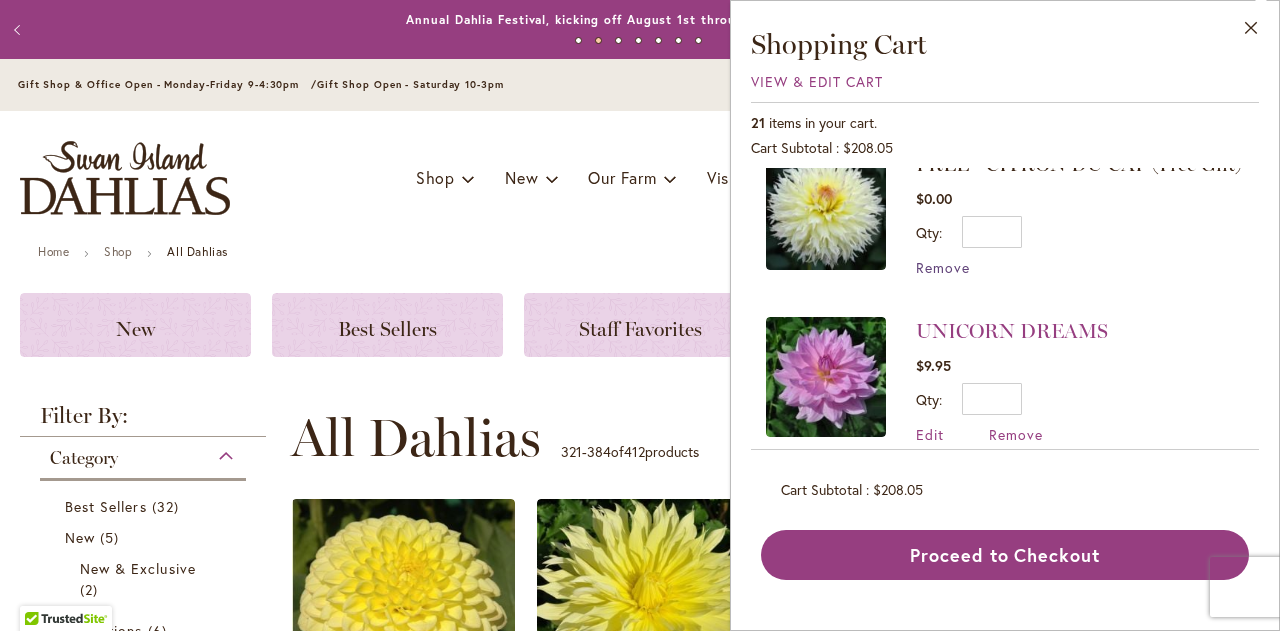 click on "Remove" at bounding box center [943, 267] 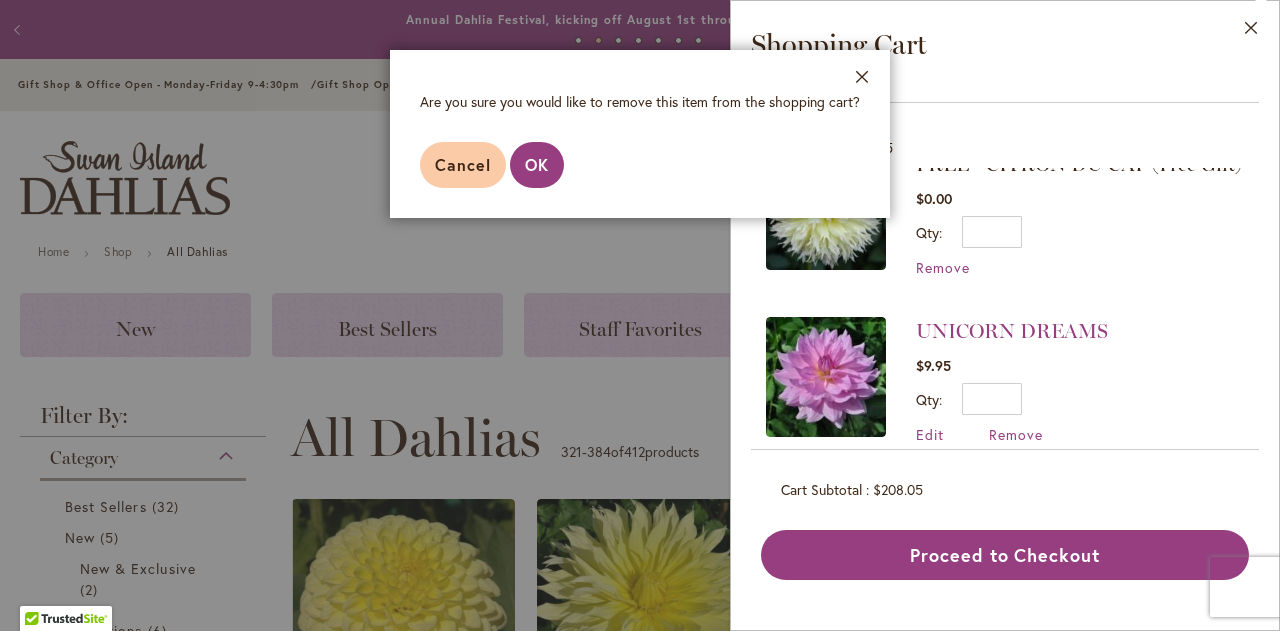 click on "Qty
*
Update" at bounding box center (1079, 232) 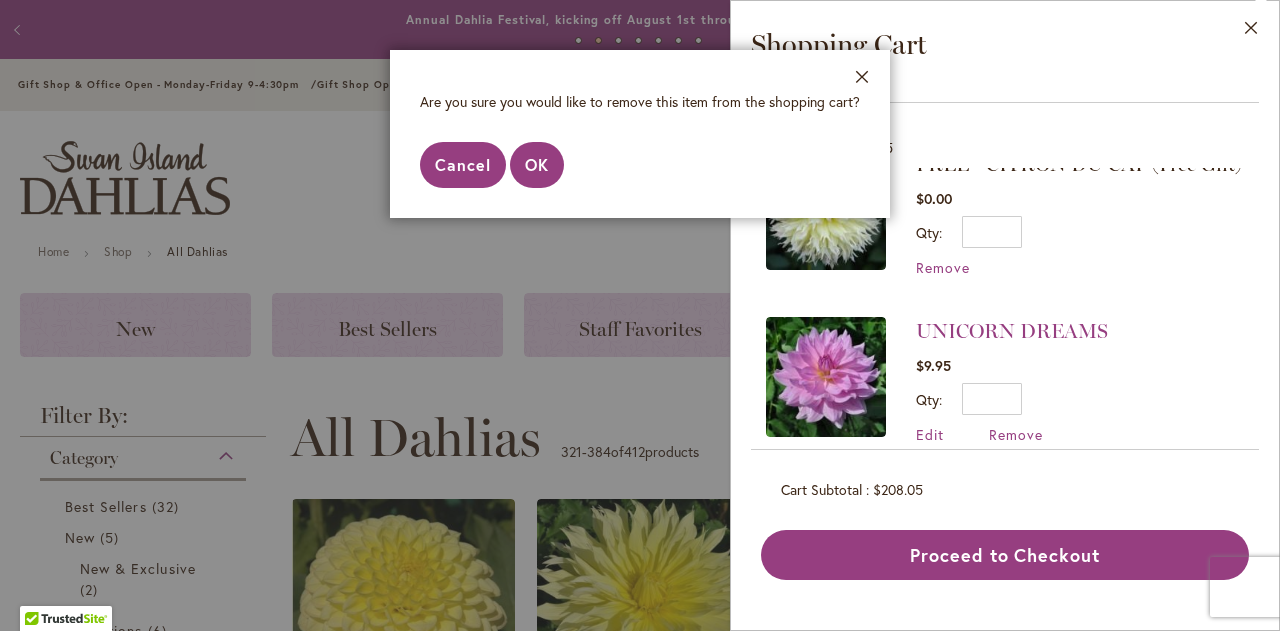 click on "Cancel" at bounding box center (463, 165) 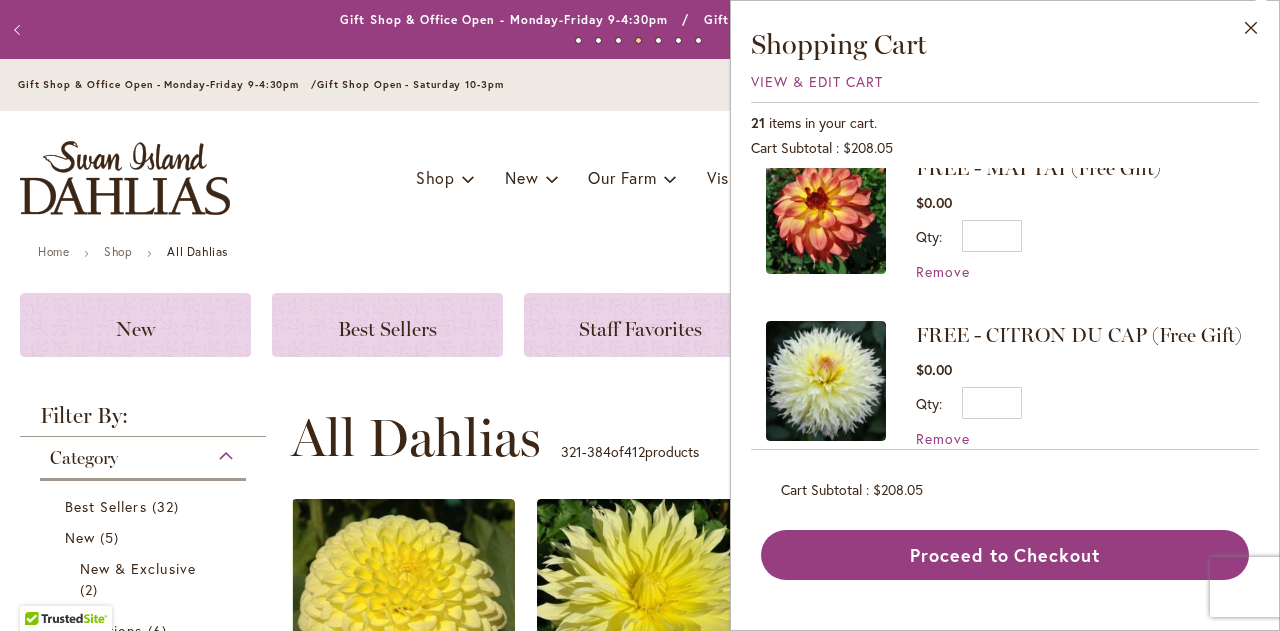 scroll, scrollTop: 0, scrollLeft: 0, axis: both 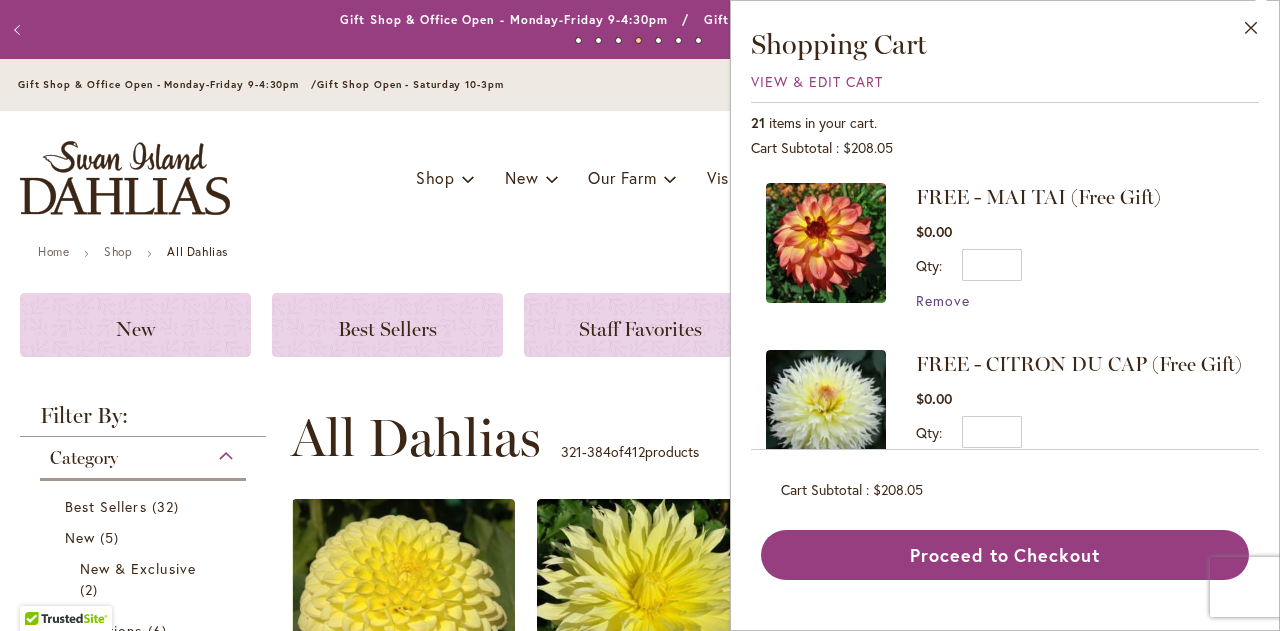 click on "Remove" at bounding box center (943, 300) 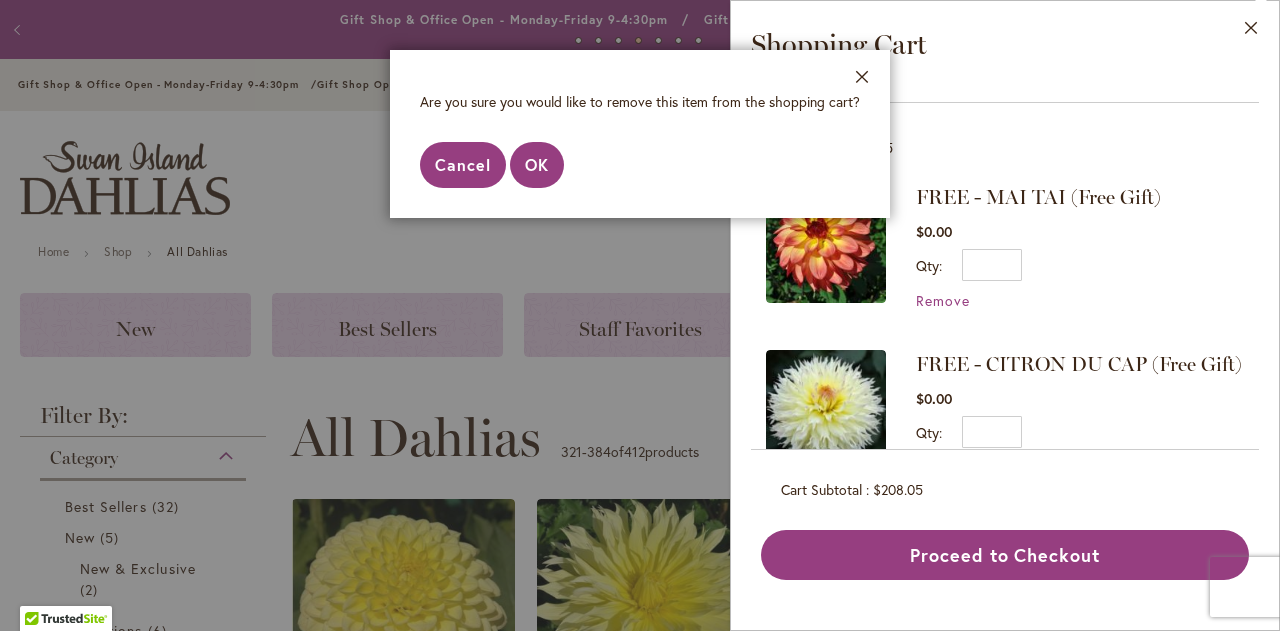 click on "Cancel" at bounding box center (463, 164) 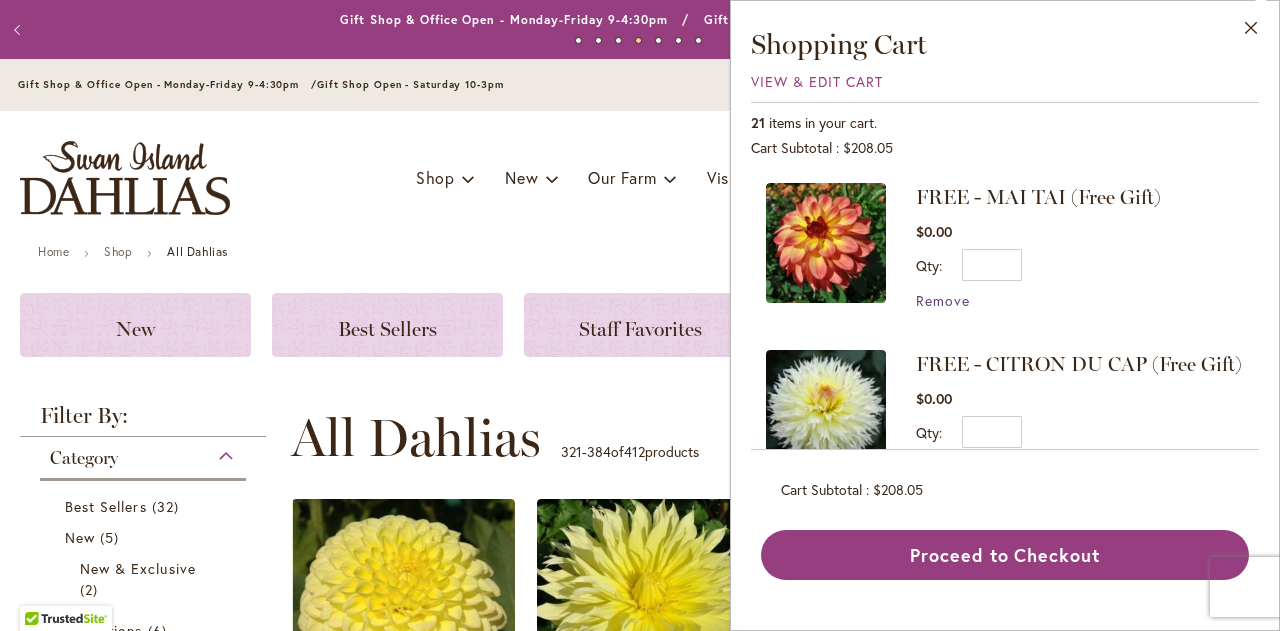 click on "Remove" at bounding box center (943, 300) 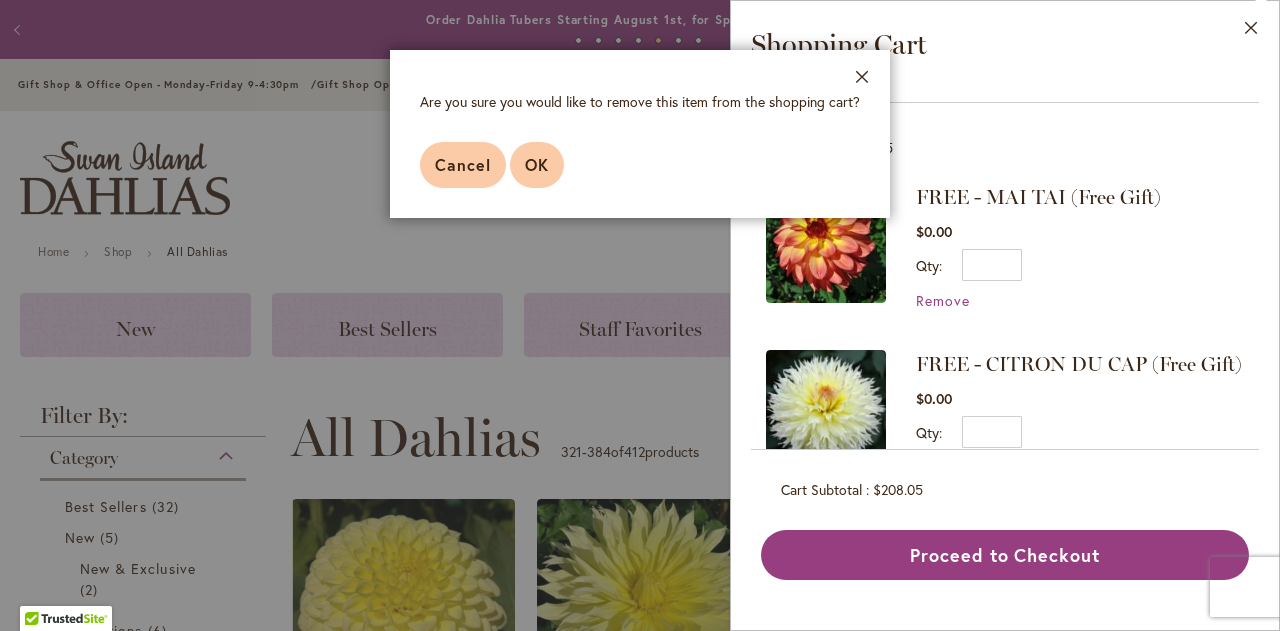 click on "OK" at bounding box center (537, 164) 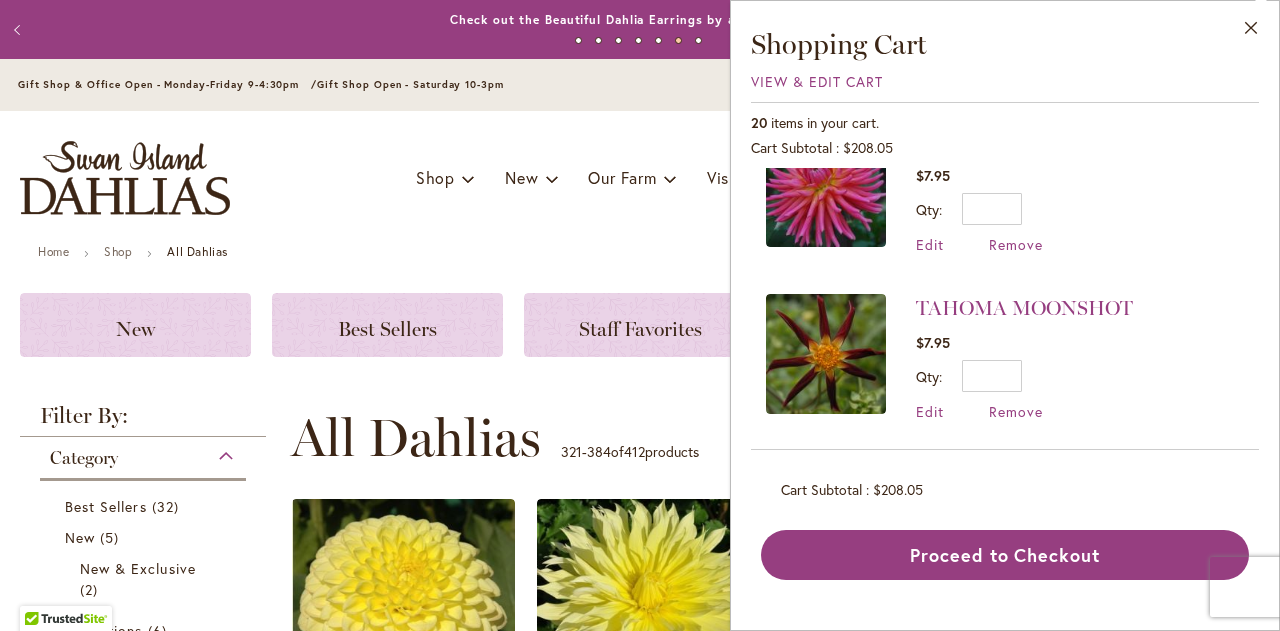 scroll, scrollTop: 400, scrollLeft: 0, axis: vertical 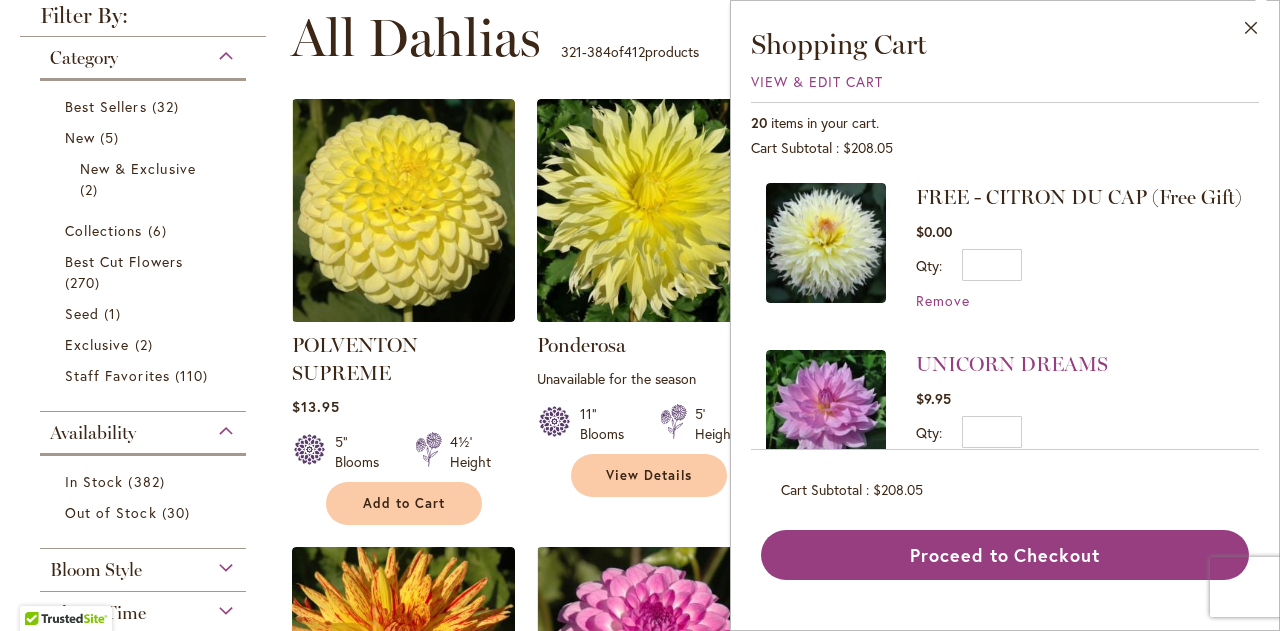 click on "Remove" at bounding box center [1079, 300] 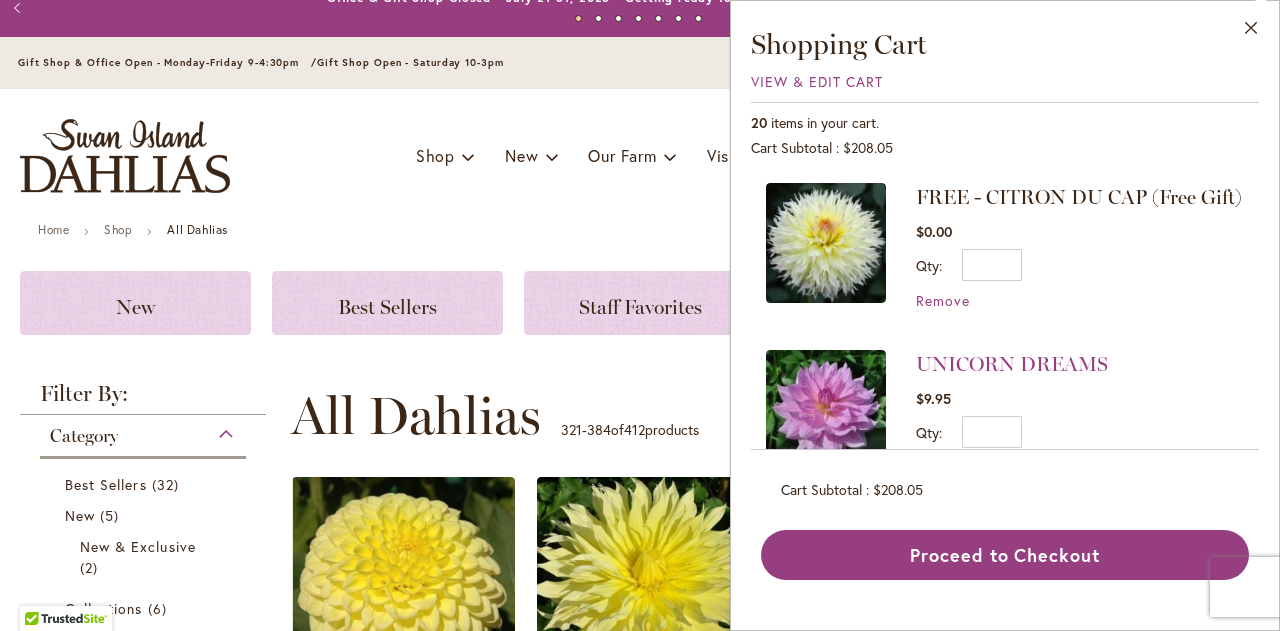 scroll, scrollTop: 0, scrollLeft: 0, axis: both 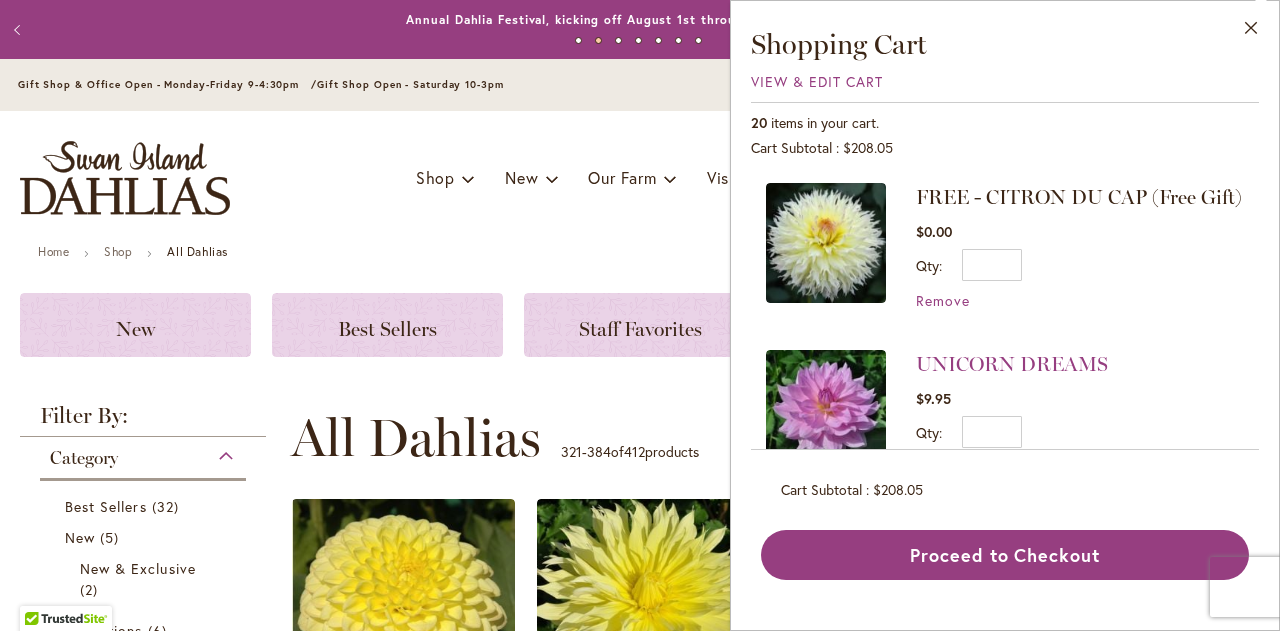 click on "Toggle Nav
Shop
Dahlia Tubers
Collections
Fresh Cut Dahlias
Gardening Supplies
Gift Cards
Request a Catalog
Gifts, Clothing & Specialty Items" at bounding box center (640, 178) 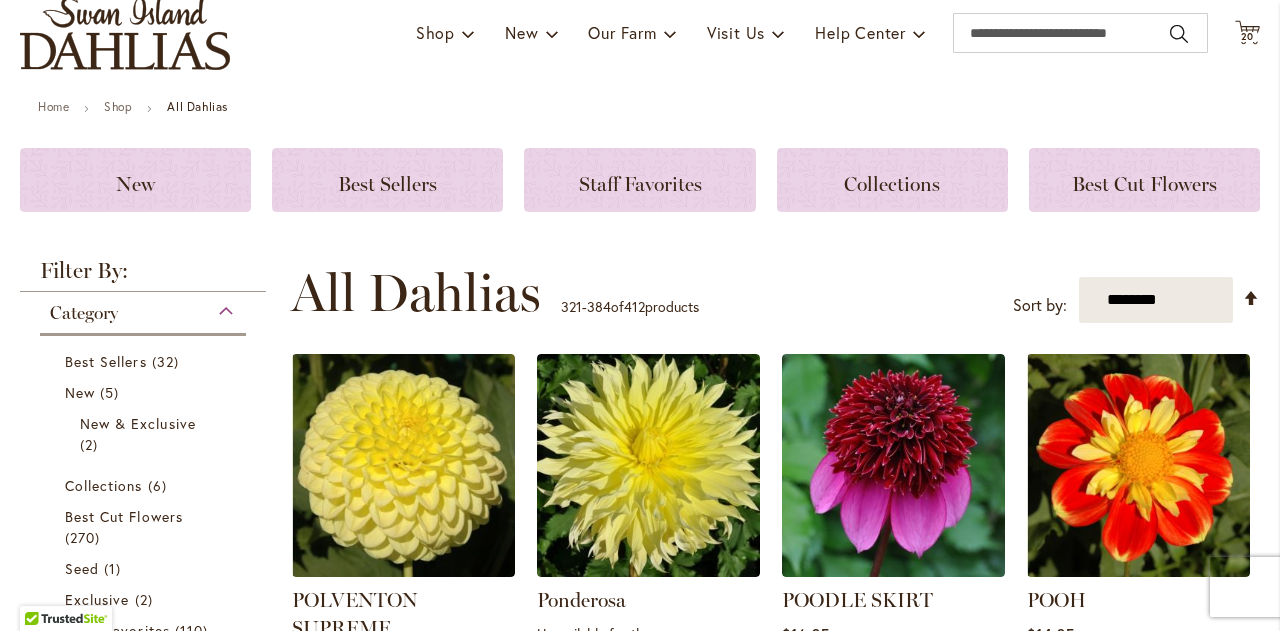 scroll, scrollTop: 0, scrollLeft: 0, axis: both 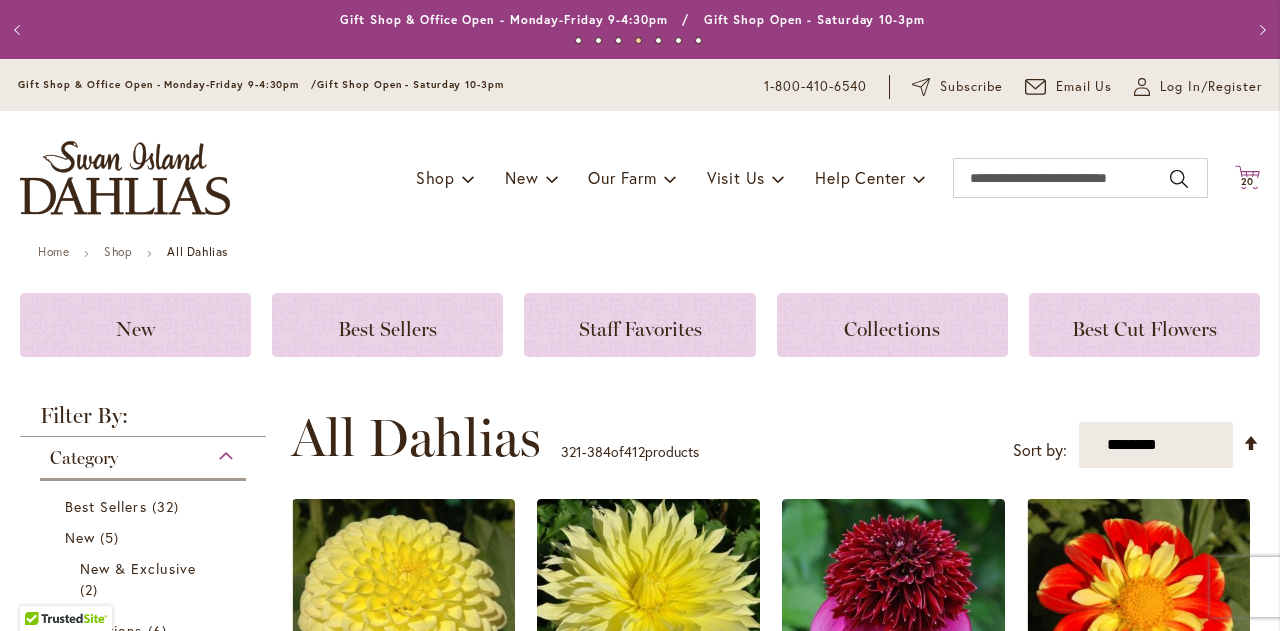 click 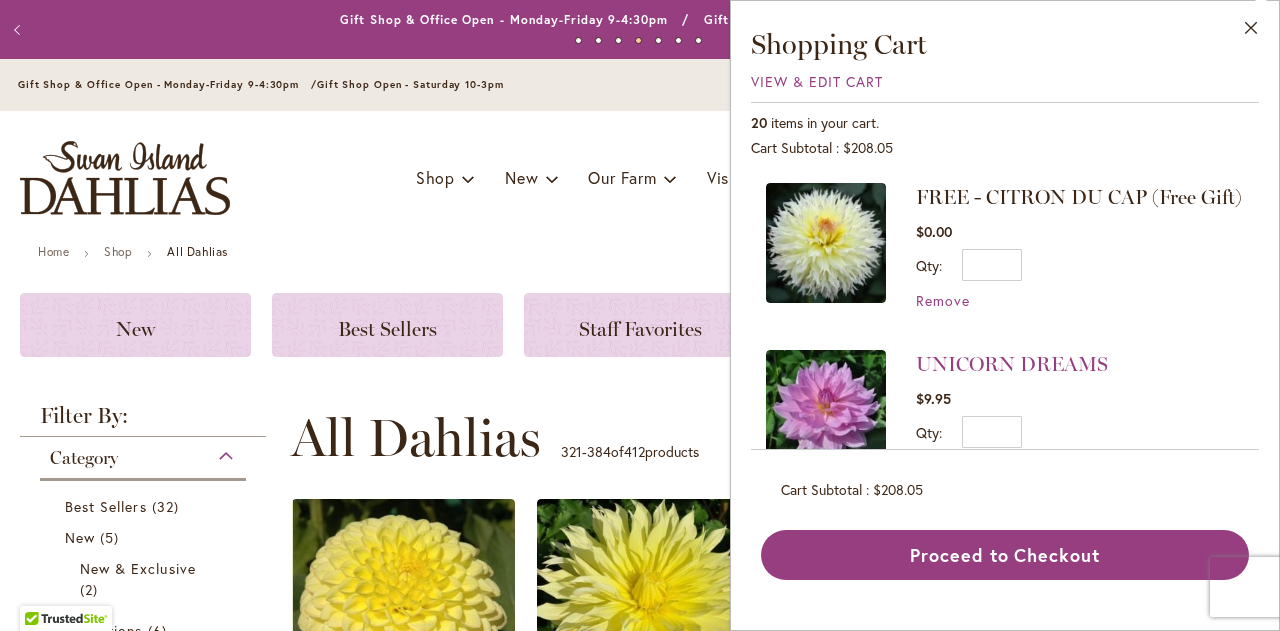 scroll, scrollTop: 2732, scrollLeft: 0, axis: vertical 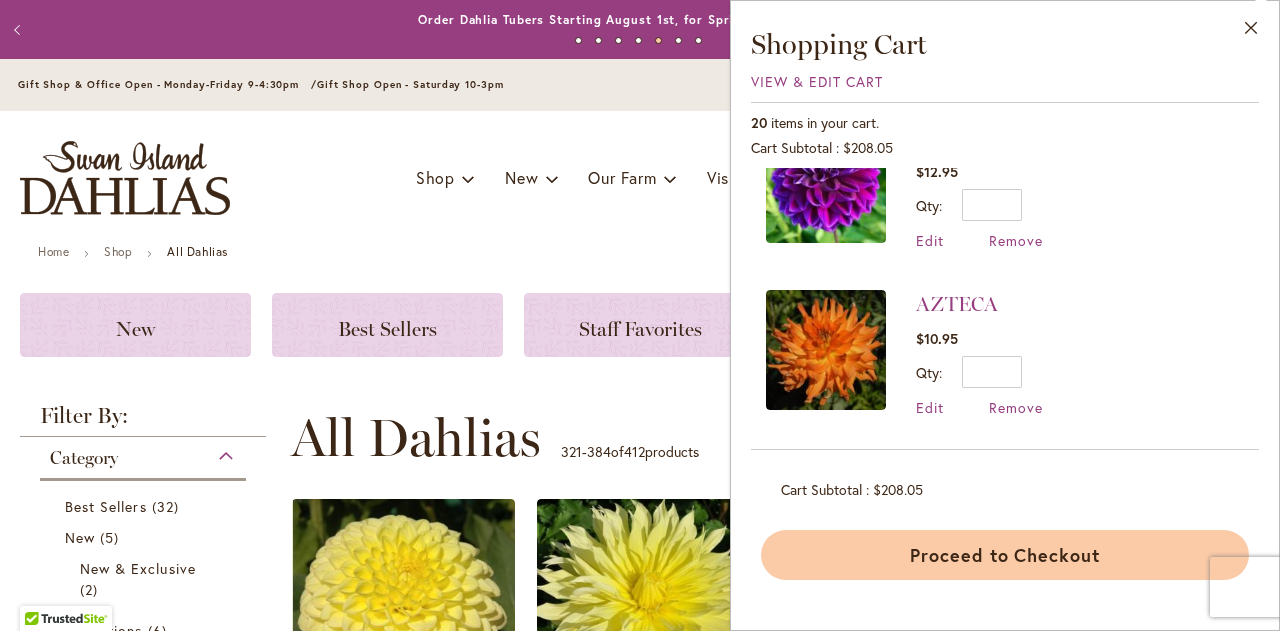 click on "Proceed to Checkout" at bounding box center (1005, 555) 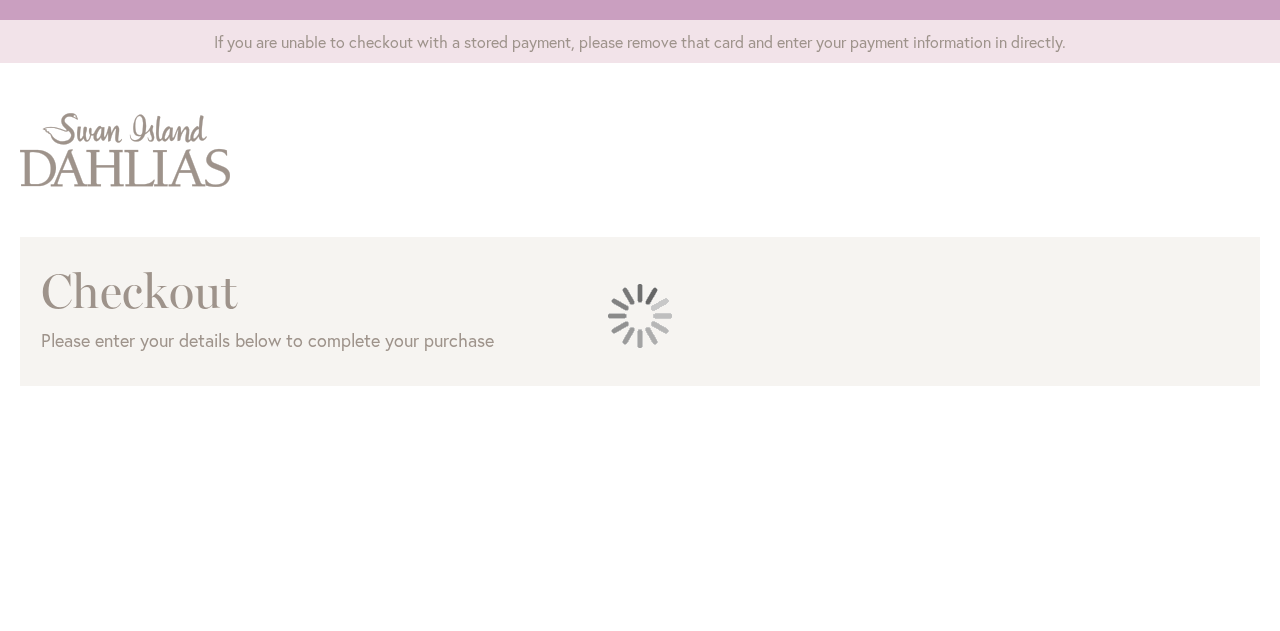 scroll, scrollTop: 0, scrollLeft: 0, axis: both 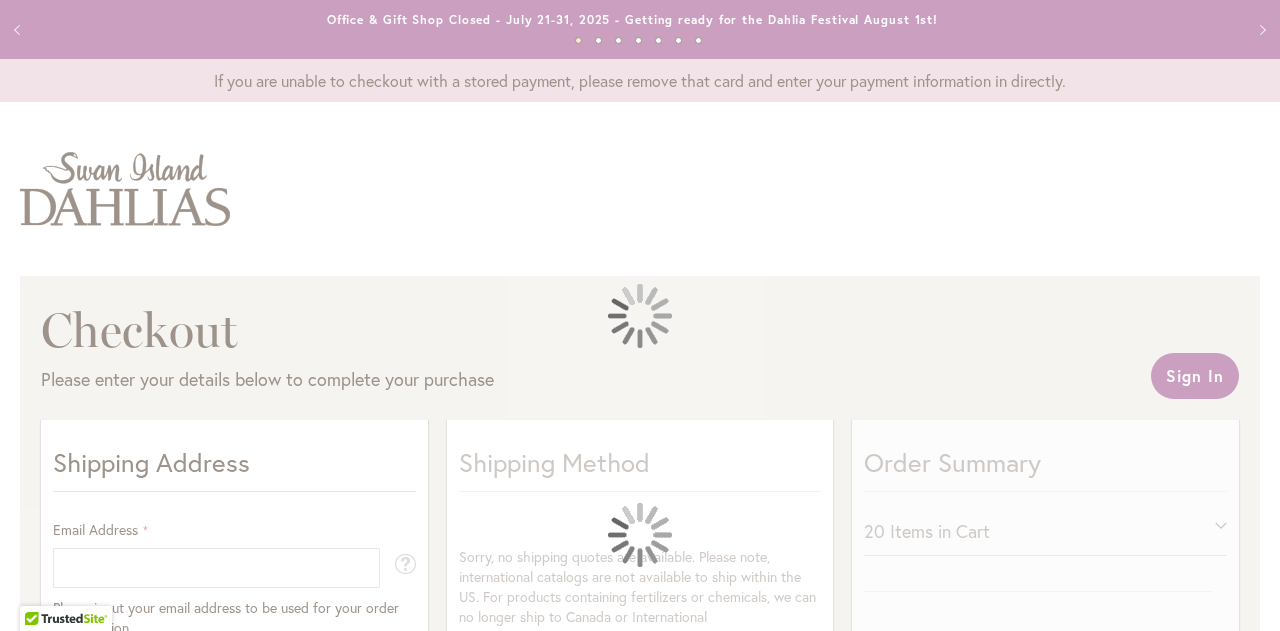 select on "**" 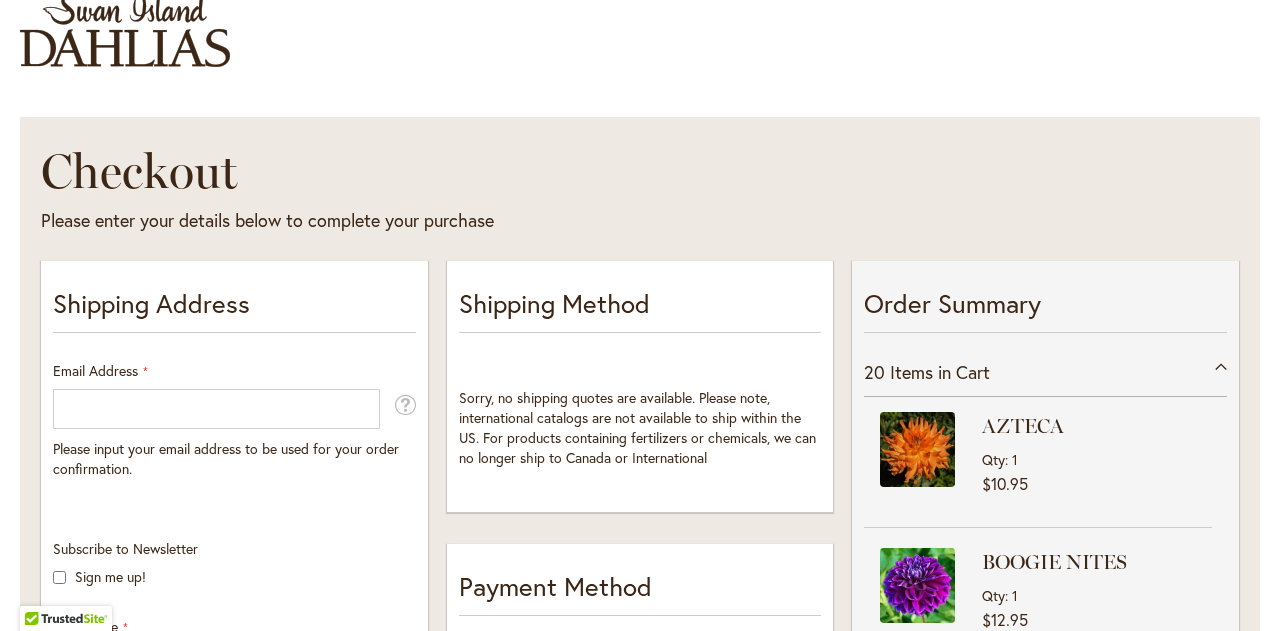 scroll, scrollTop: 500, scrollLeft: 0, axis: vertical 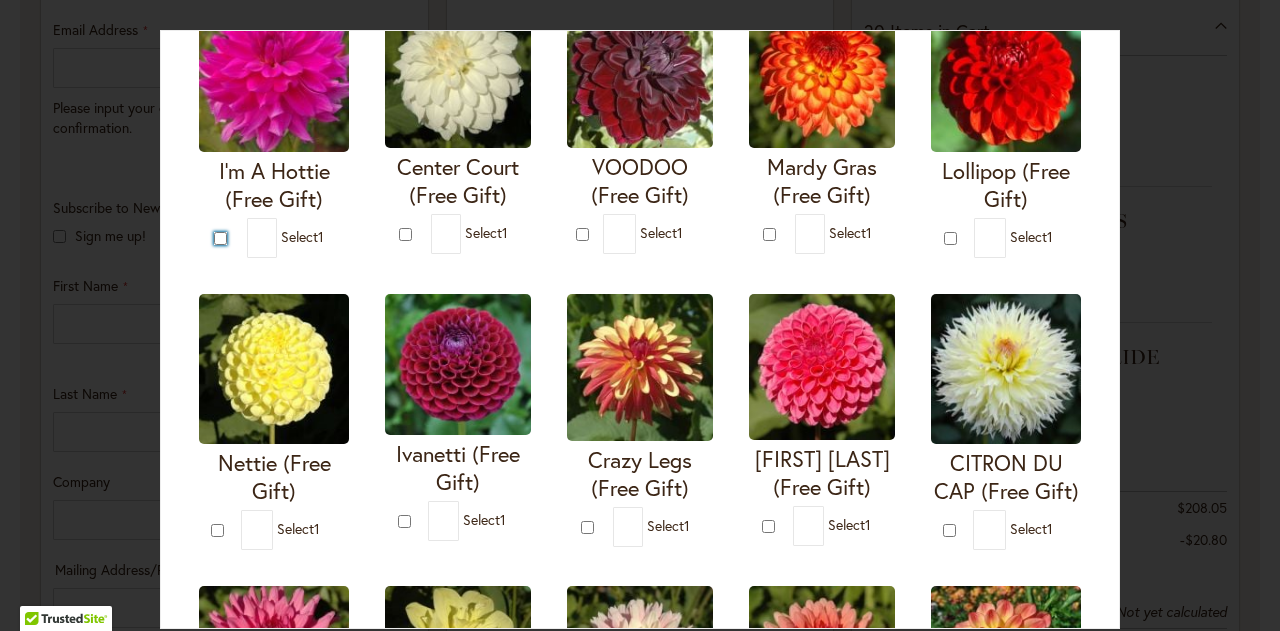 type on "*" 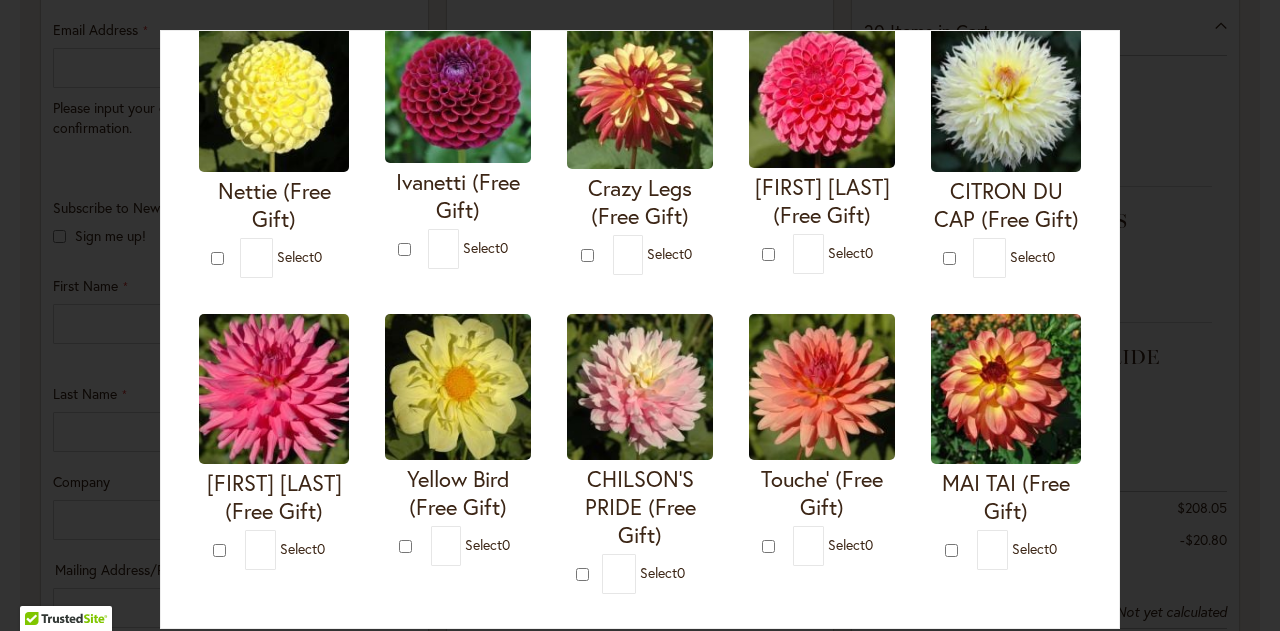 scroll, scrollTop: 500, scrollLeft: 0, axis: vertical 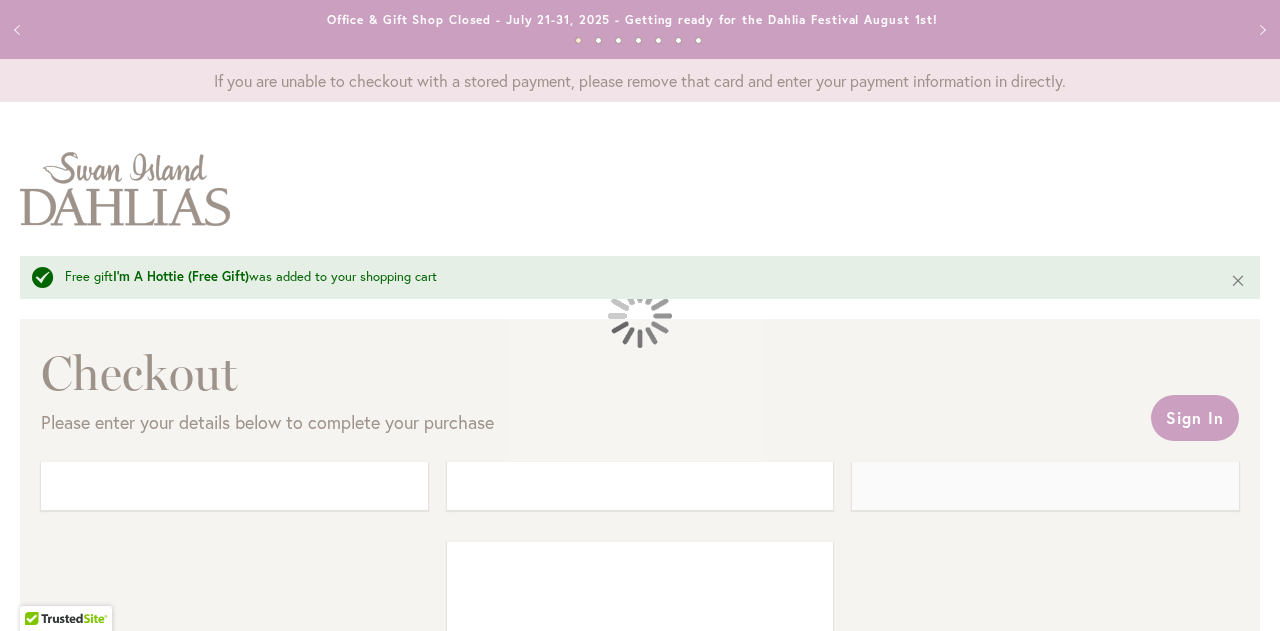 select on "**" 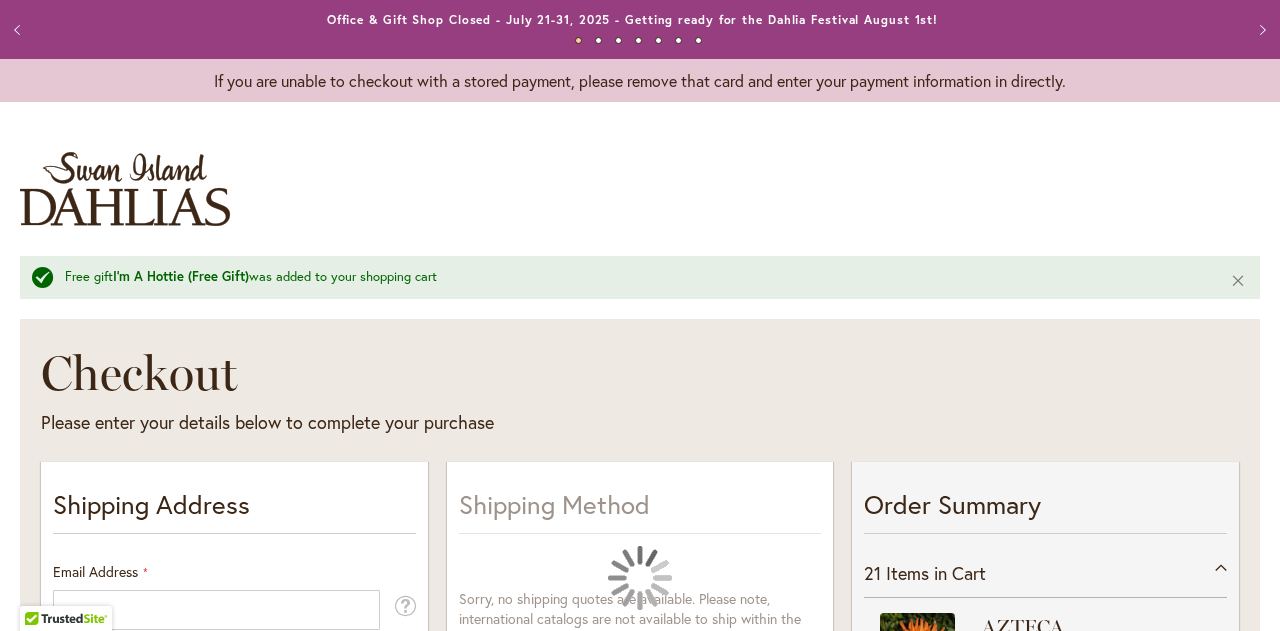 scroll, scrollTop: 200, scrollLeft: 0, axis: vertical 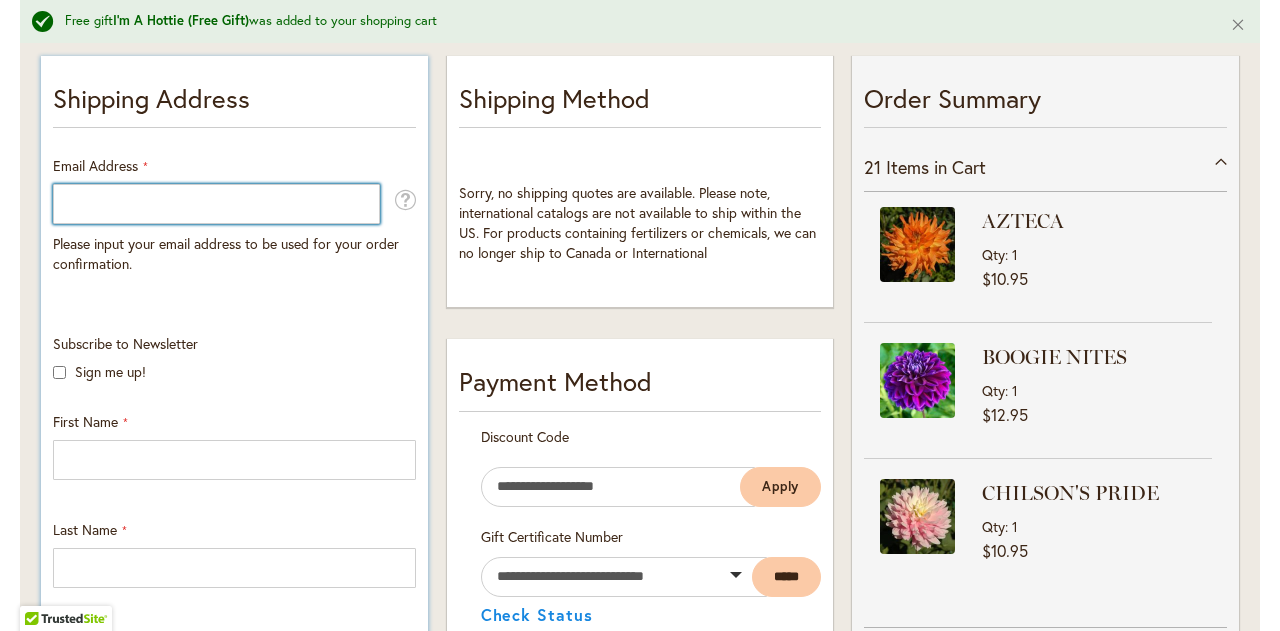 click on "Email Address" at bounding box center (216, 204) 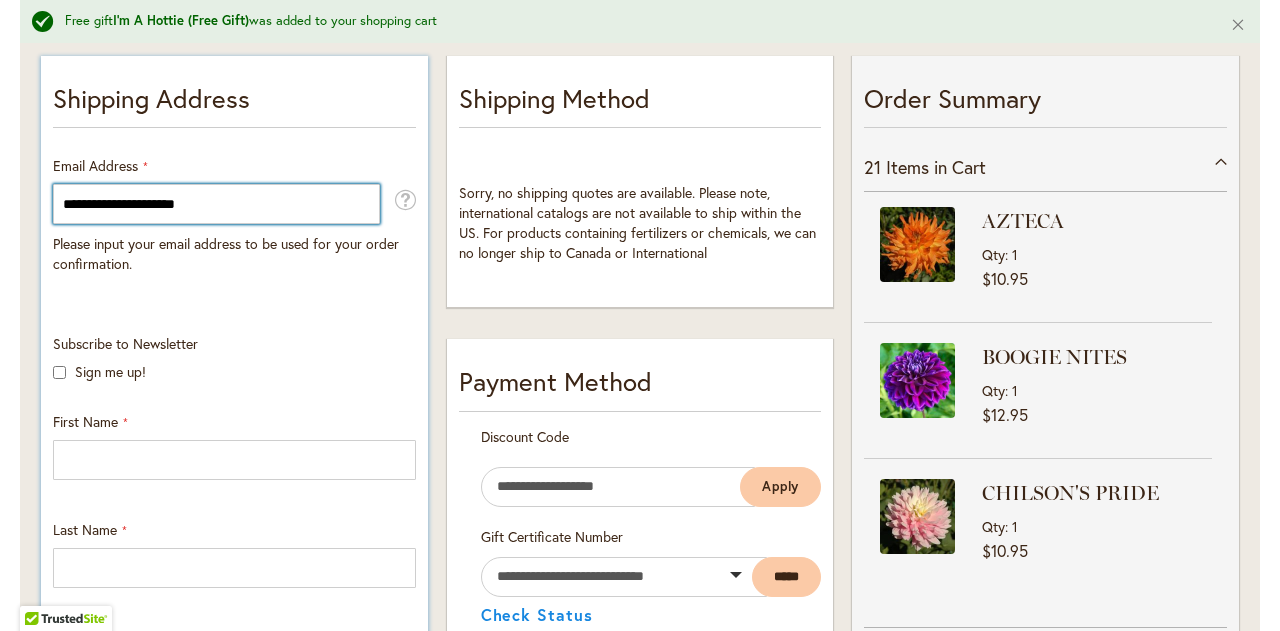 type on "**********" 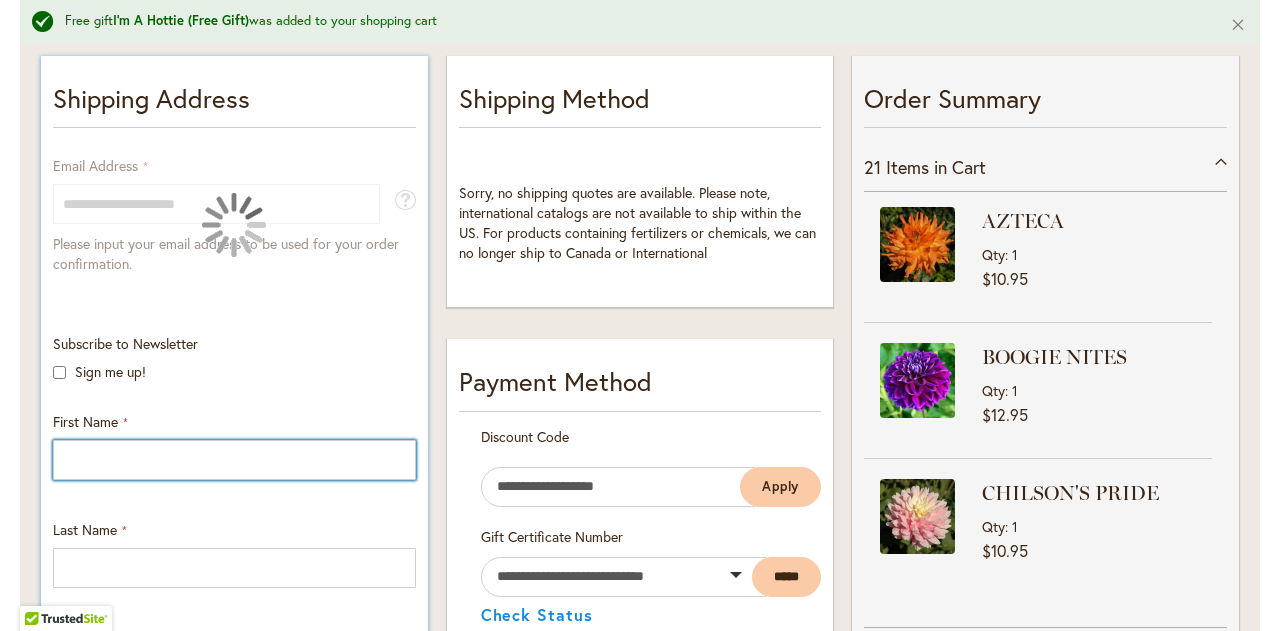 click on "First Name" at bounding box center [234, 460] 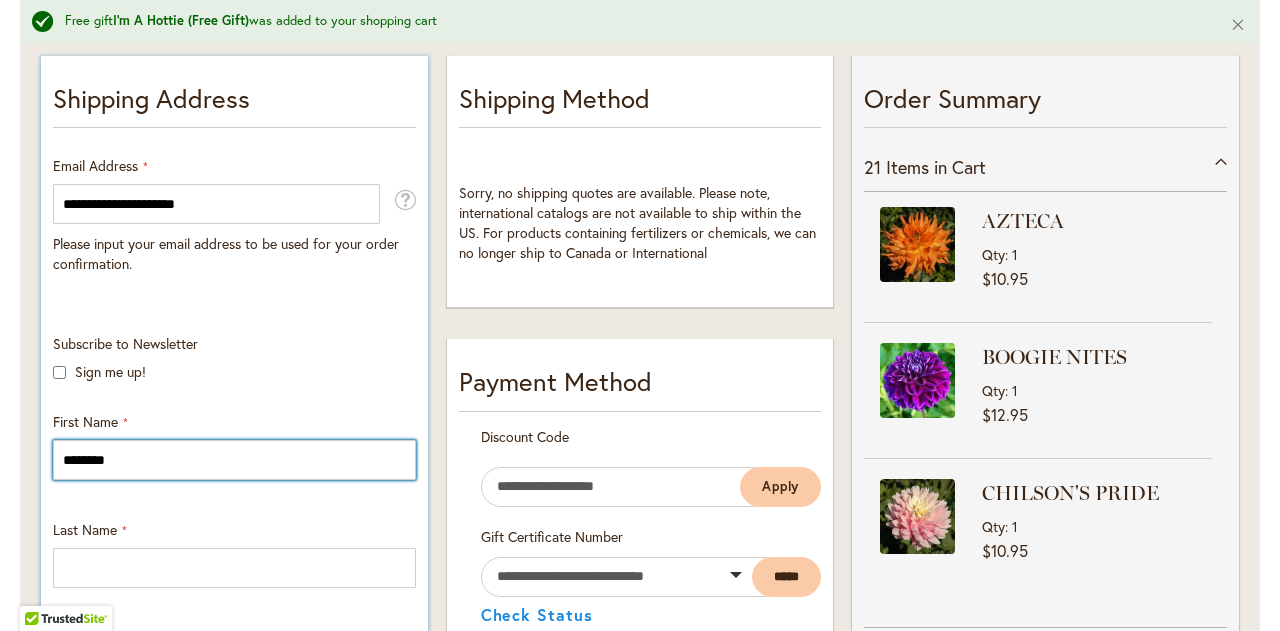 type on "********" 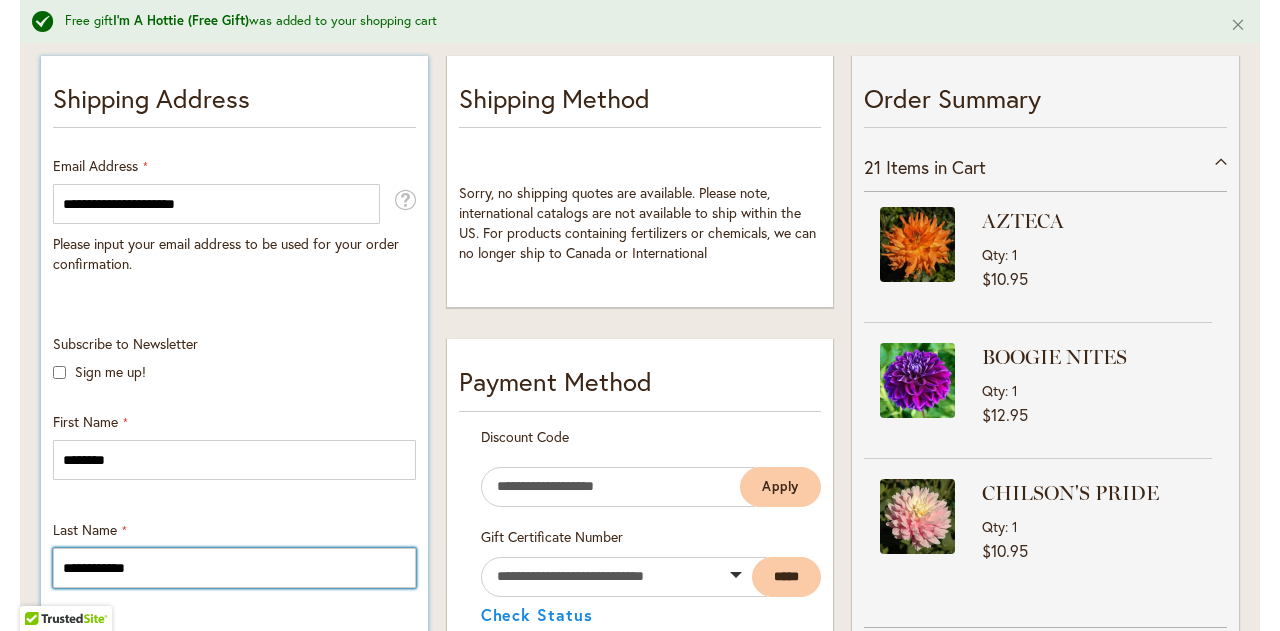 type on "**********" 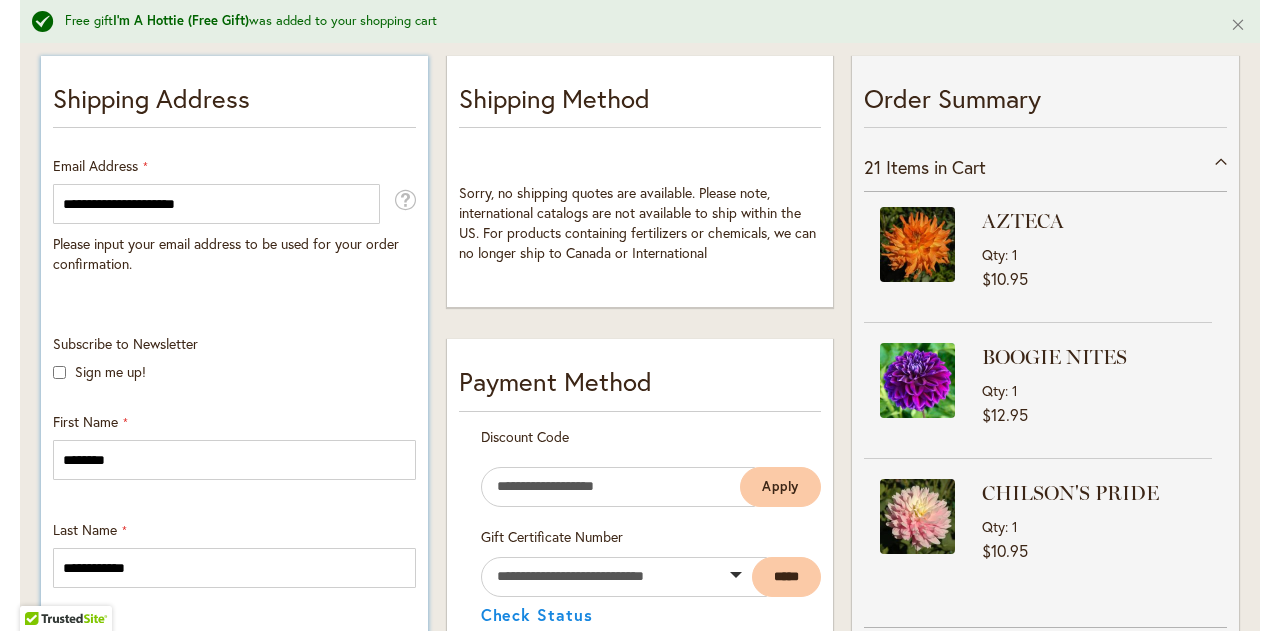 scroll, scrollTop: 746, scrollLeft: 0, axis: vertical 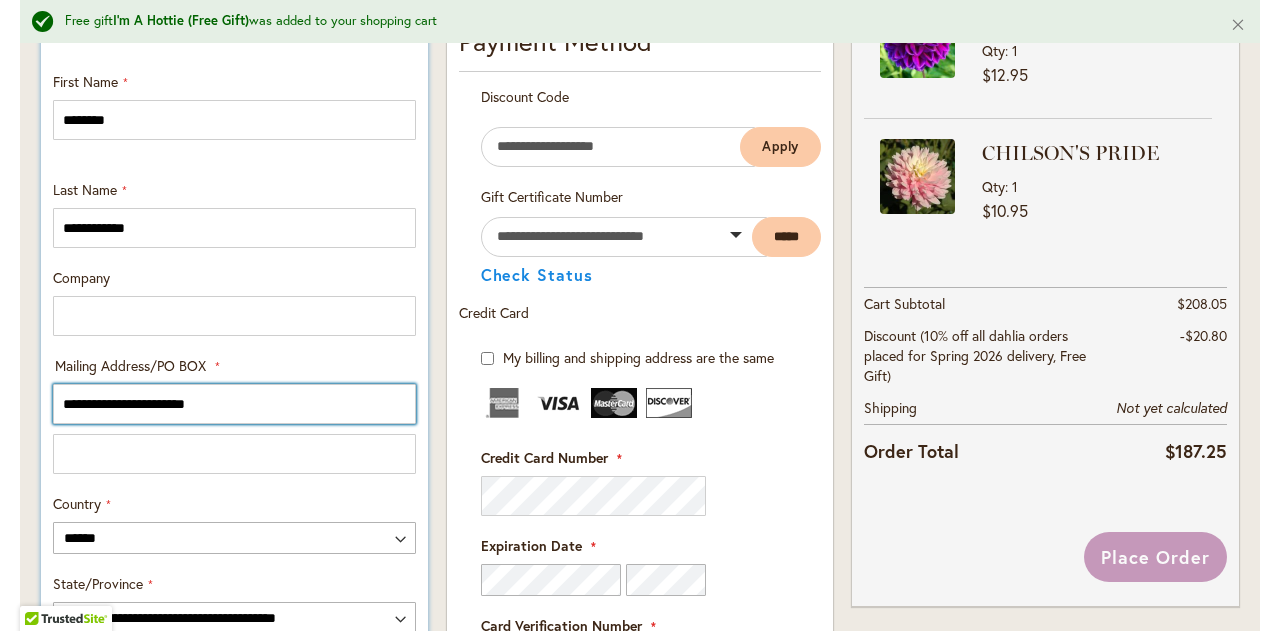 type on "**********" 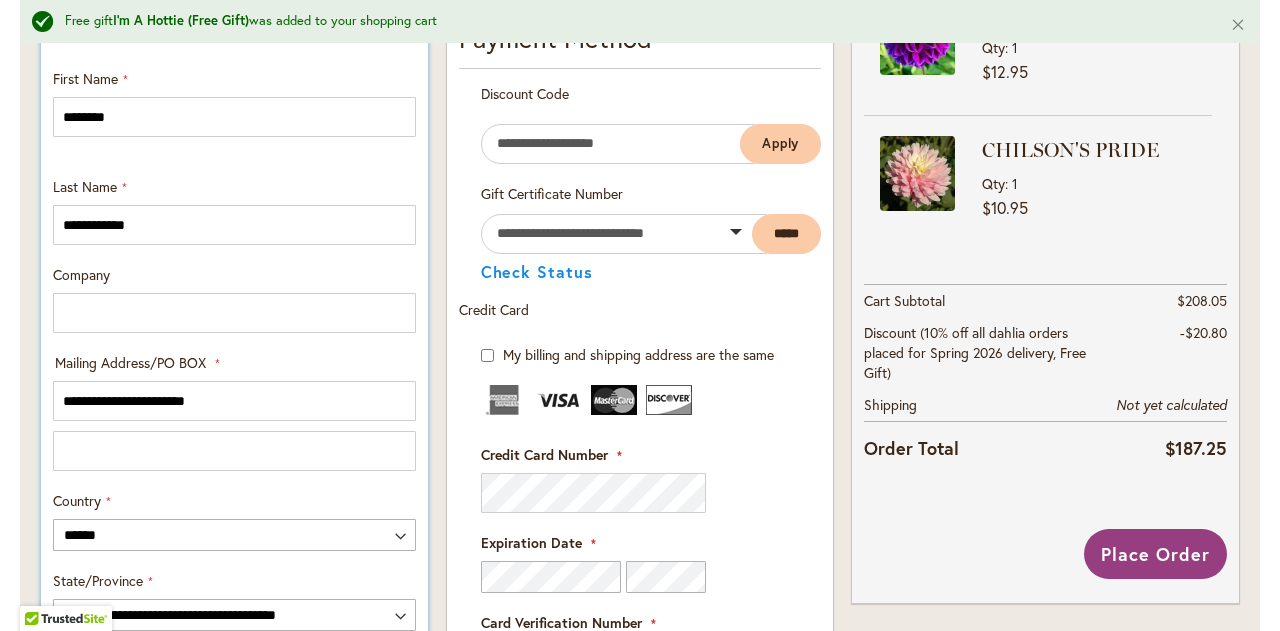 scroll, scrollTop: 1132, scrollLeft: 0, axis: vertical 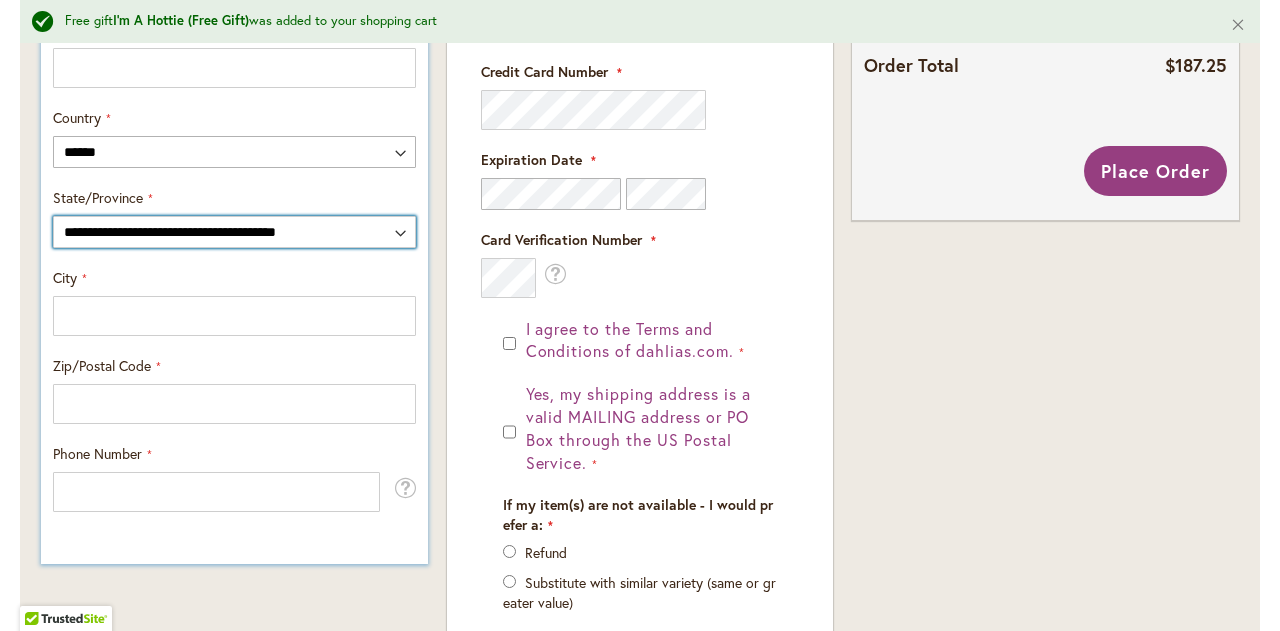 click on "**********" at bounding box center [234, 232] 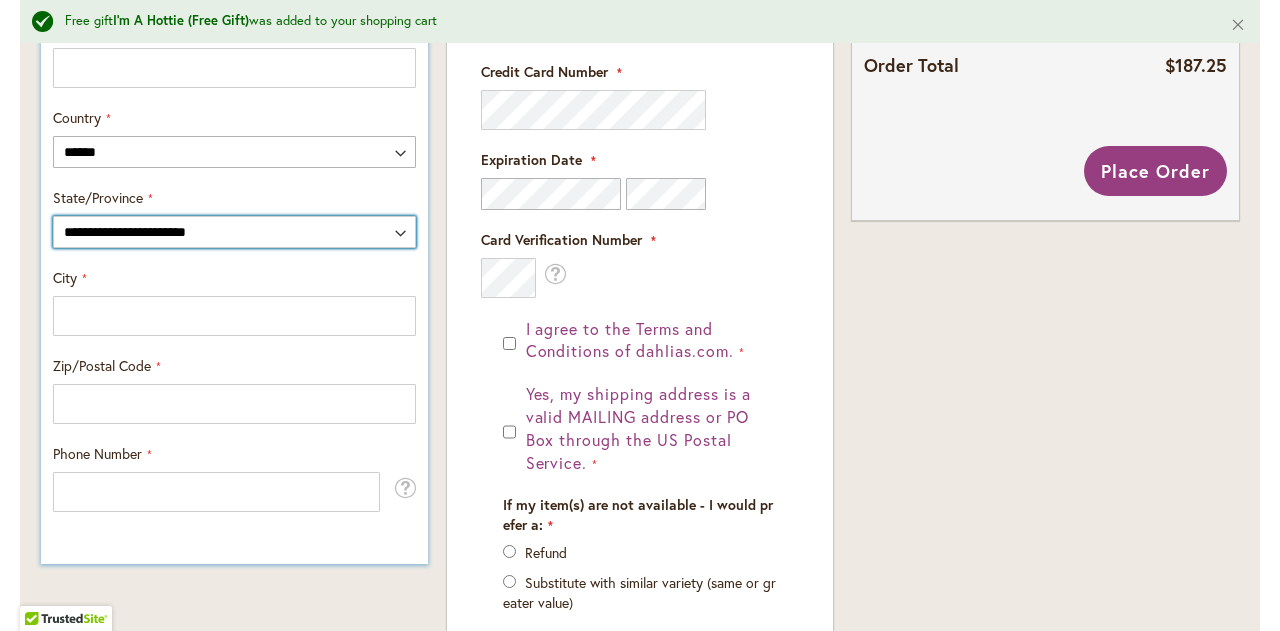 click on "**********" at bounding box center (234, 232) 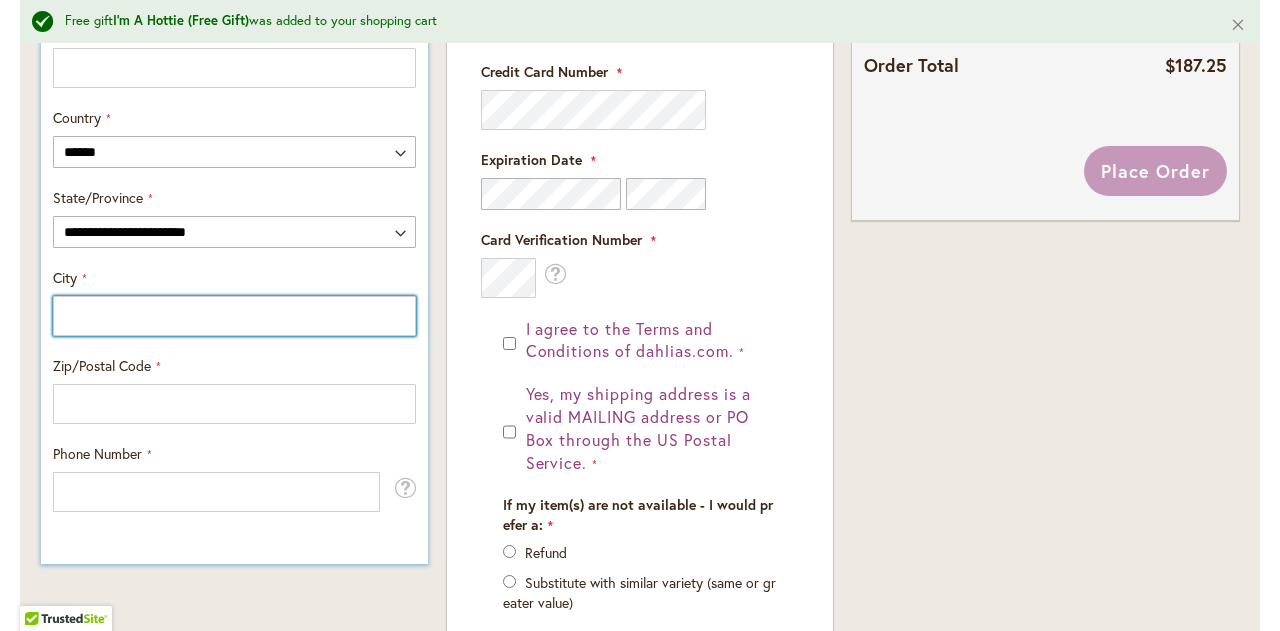 click on "City" at bounding box center (234, 316) 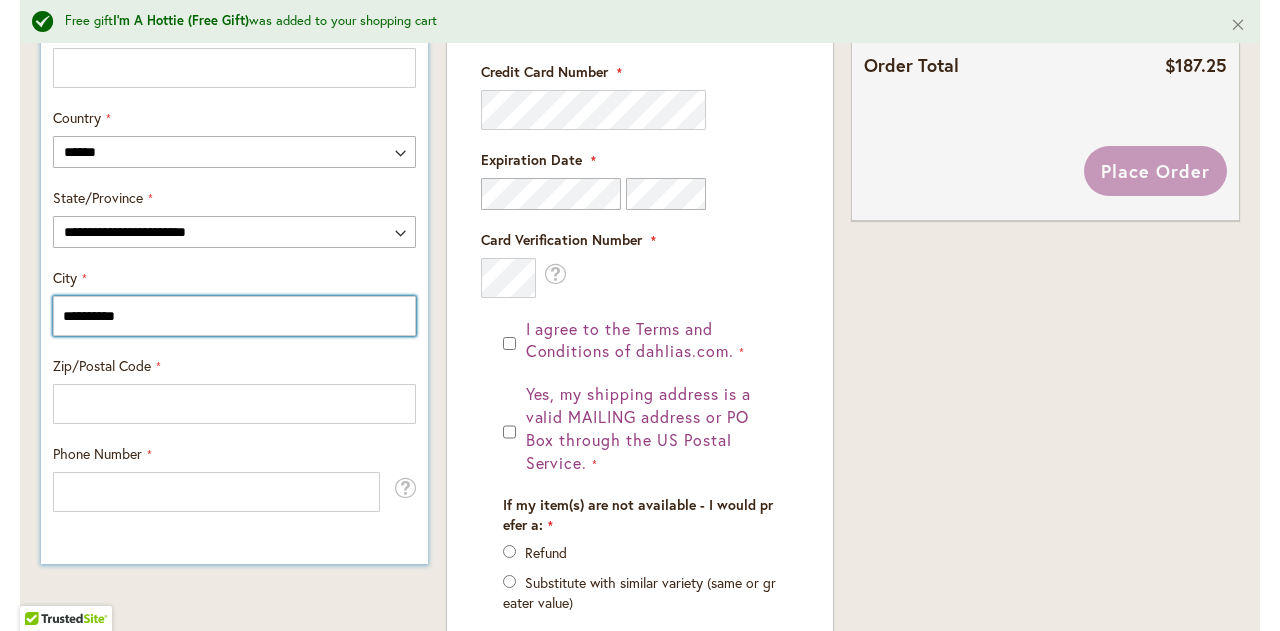 type on "**********" 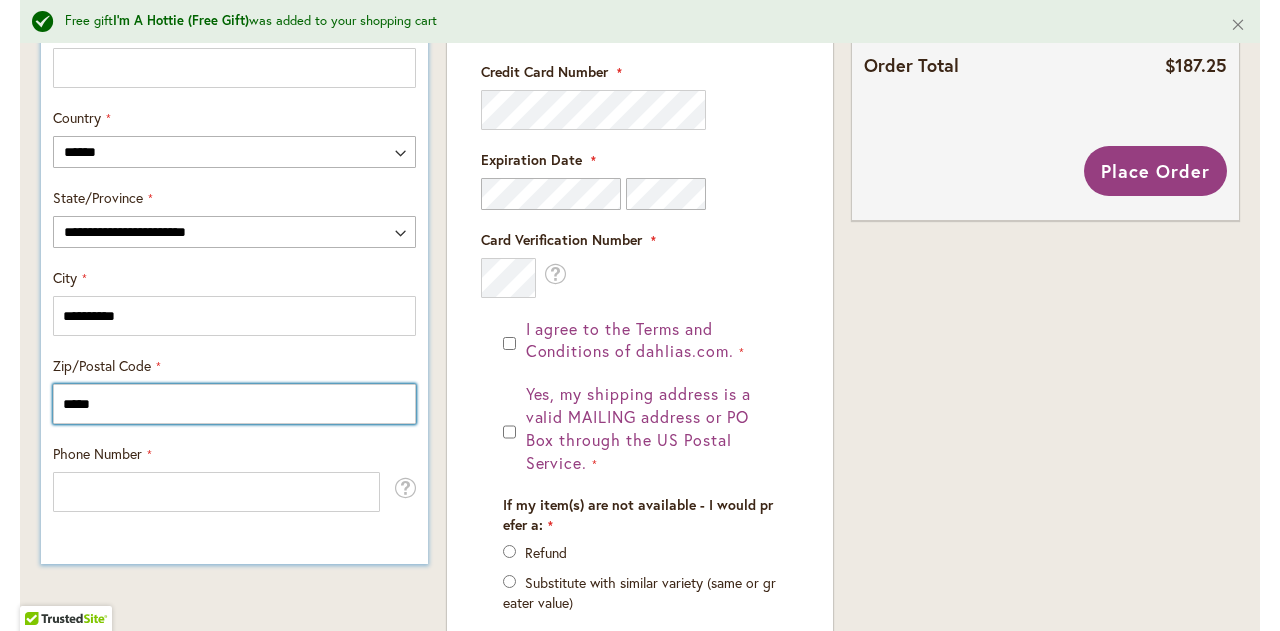 type on "*****" 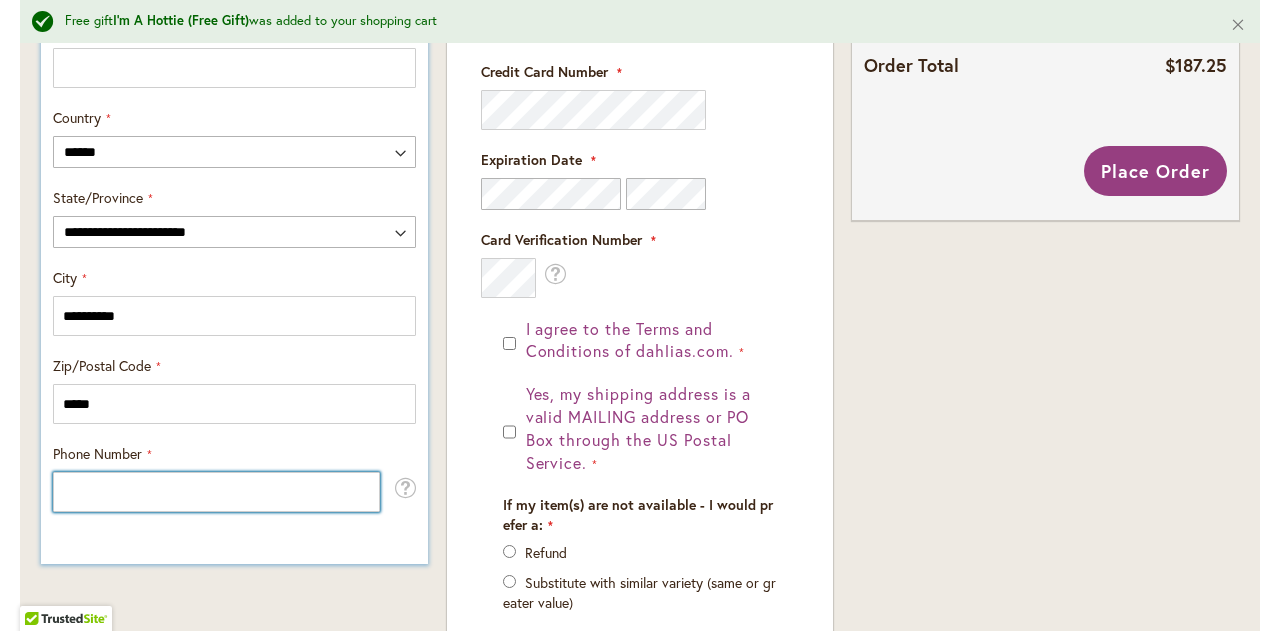 click on "Phone Number" at bounding box center [216, 492] 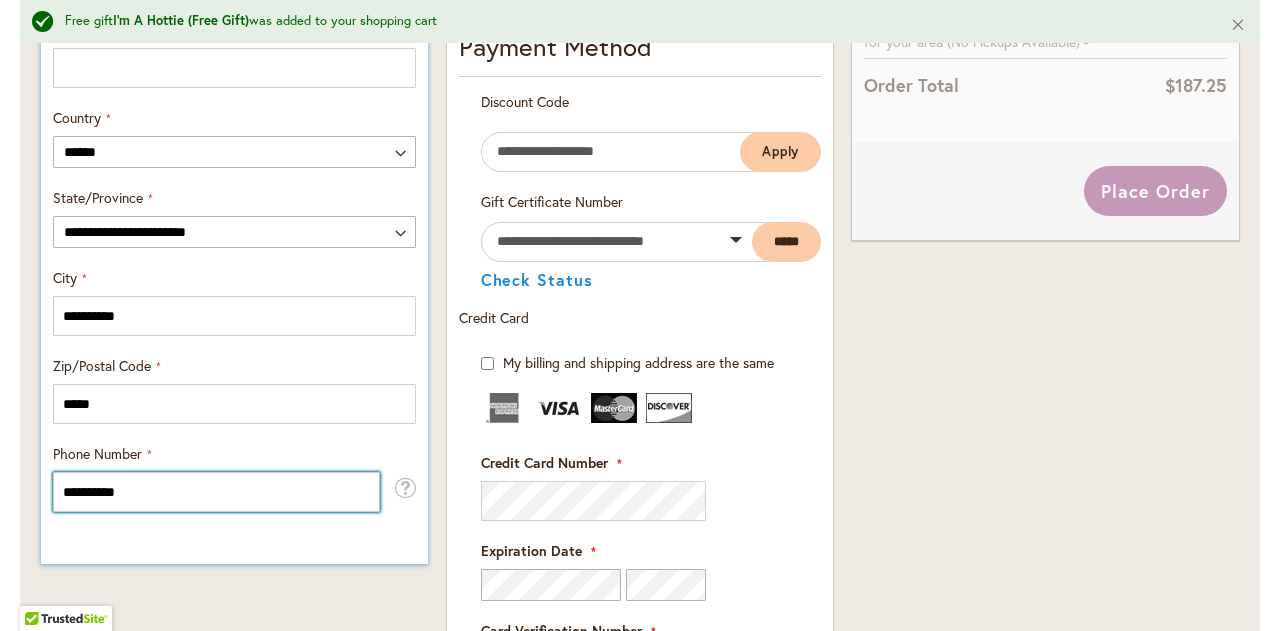 type on "**********" 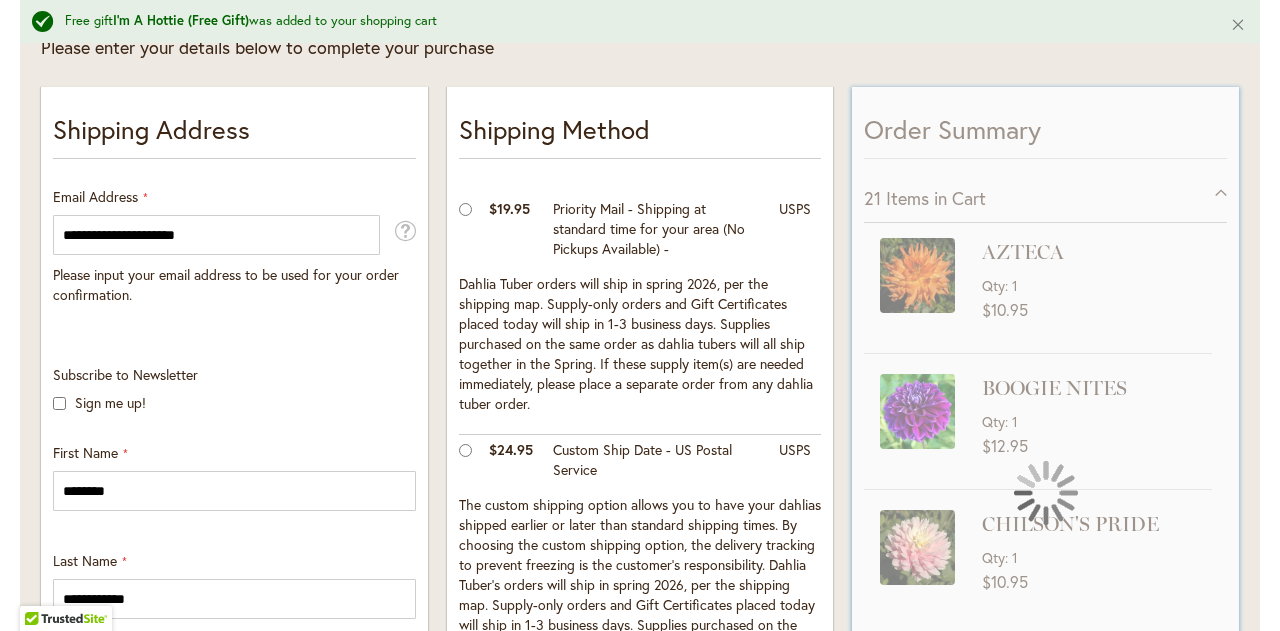 scroll, scrollTop: 469, scrollLeft: 0, axis: vertical 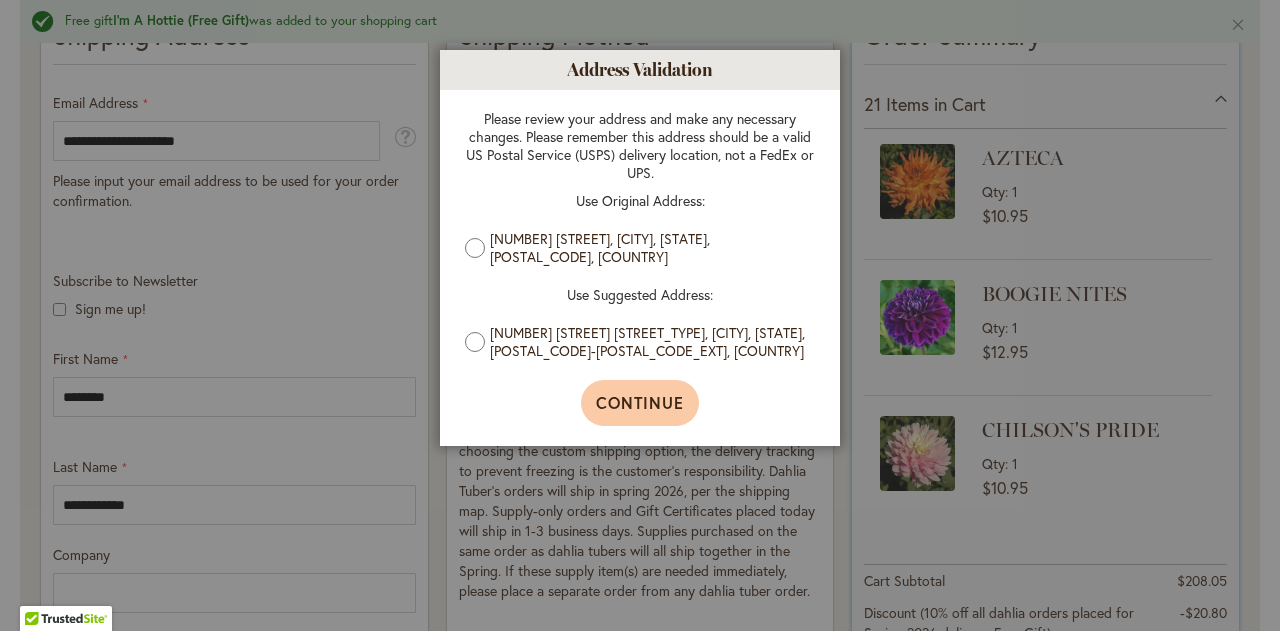 click on "Continue" at bounding box center [640, 403] 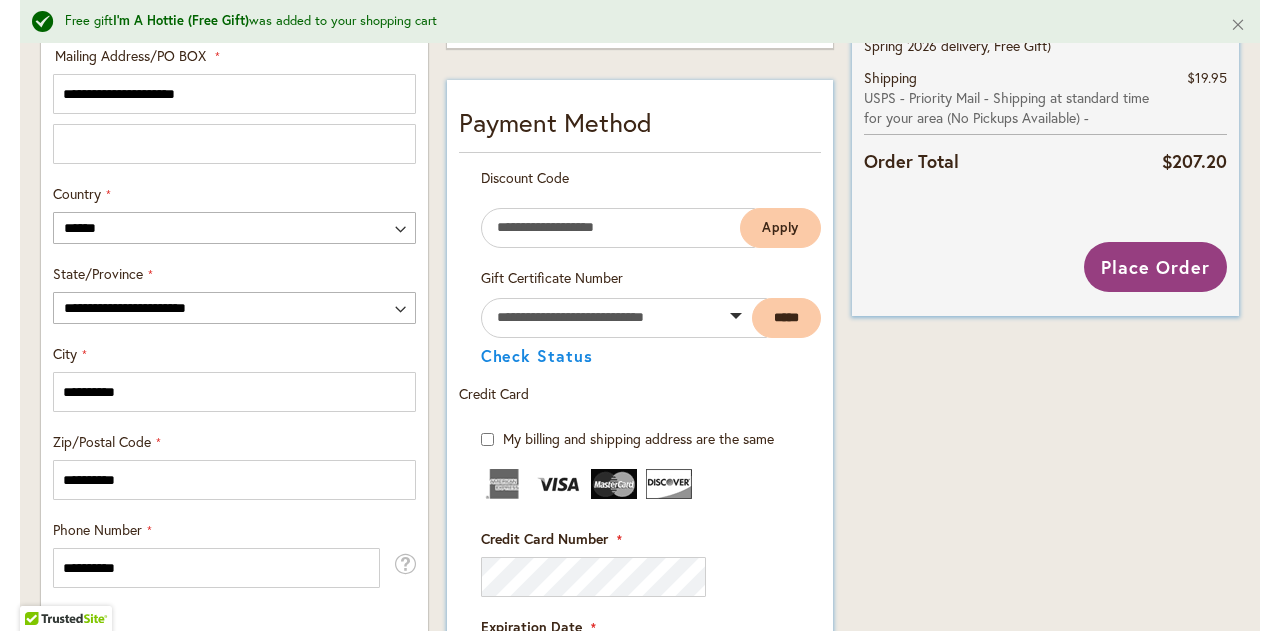 scroll, scrollTop: 1169, scrollLeft: 0, axis: vertical 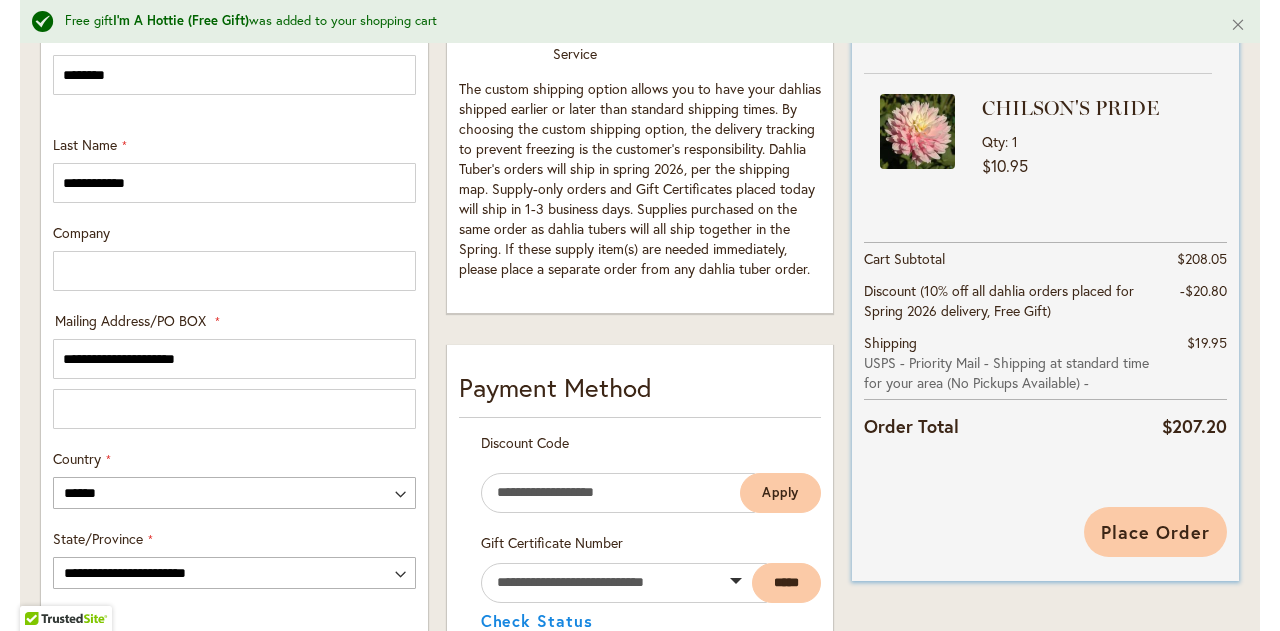 click on "Place Order" at bounding box center (1155, 532) 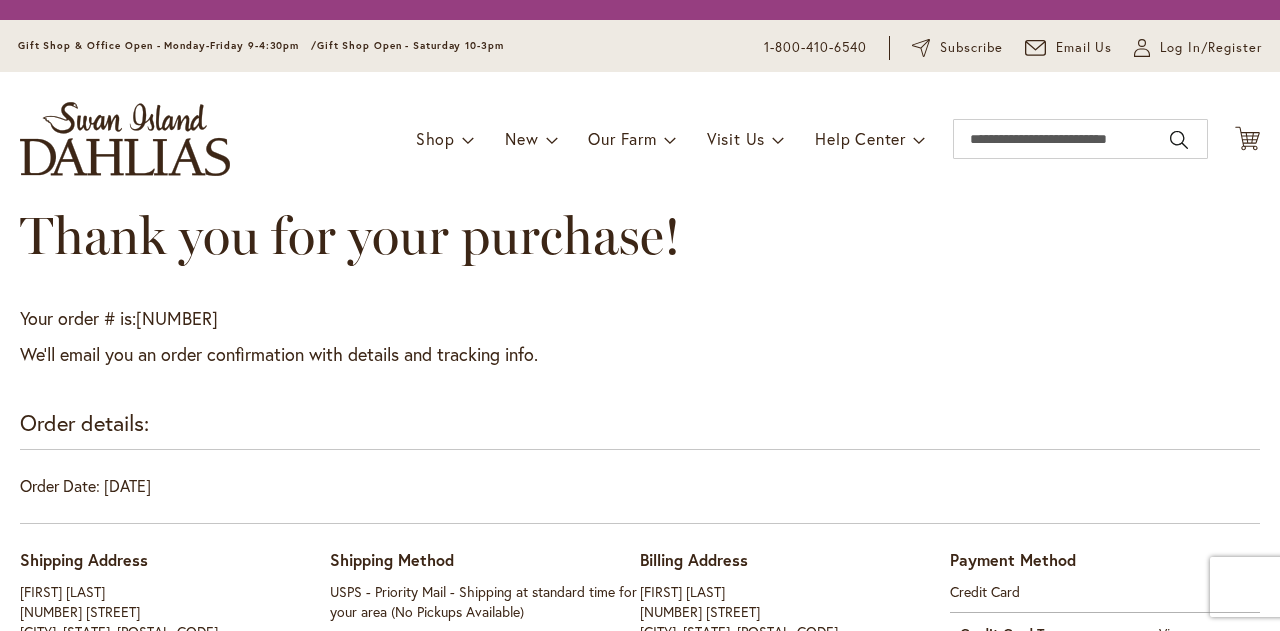 scroll, scrollTop: 0, scrollLeft: 0, axis: both 